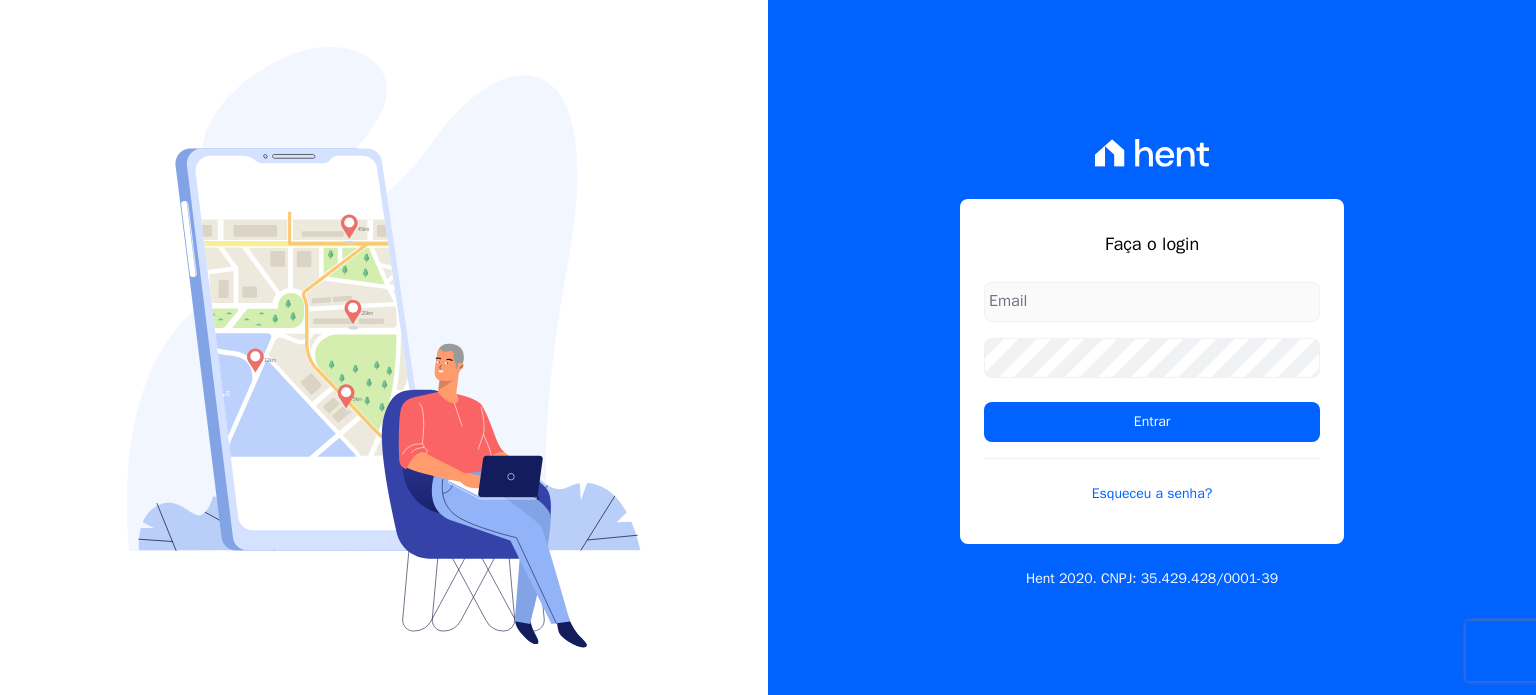 scroll, scrollTop: 0, scrollLeft: 0, axis: both 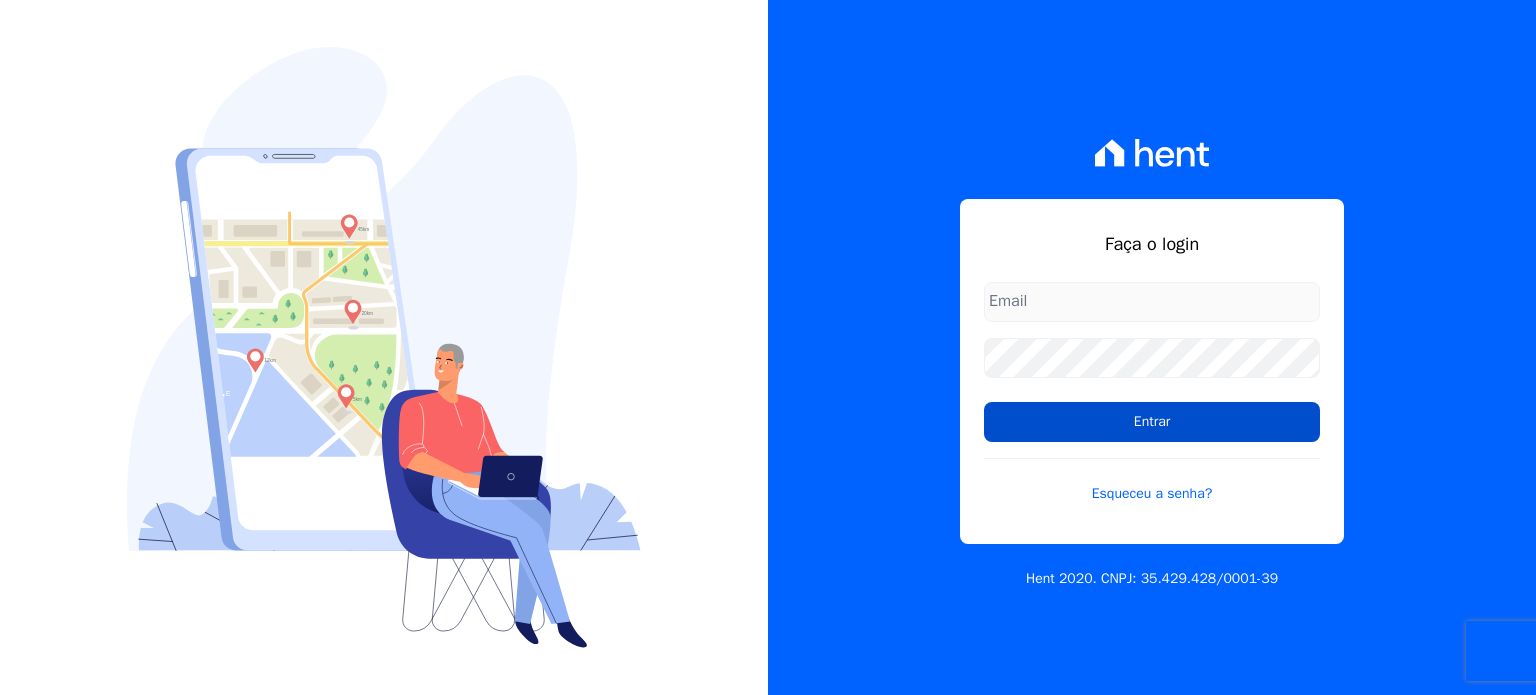 type on "[EMAIL]" 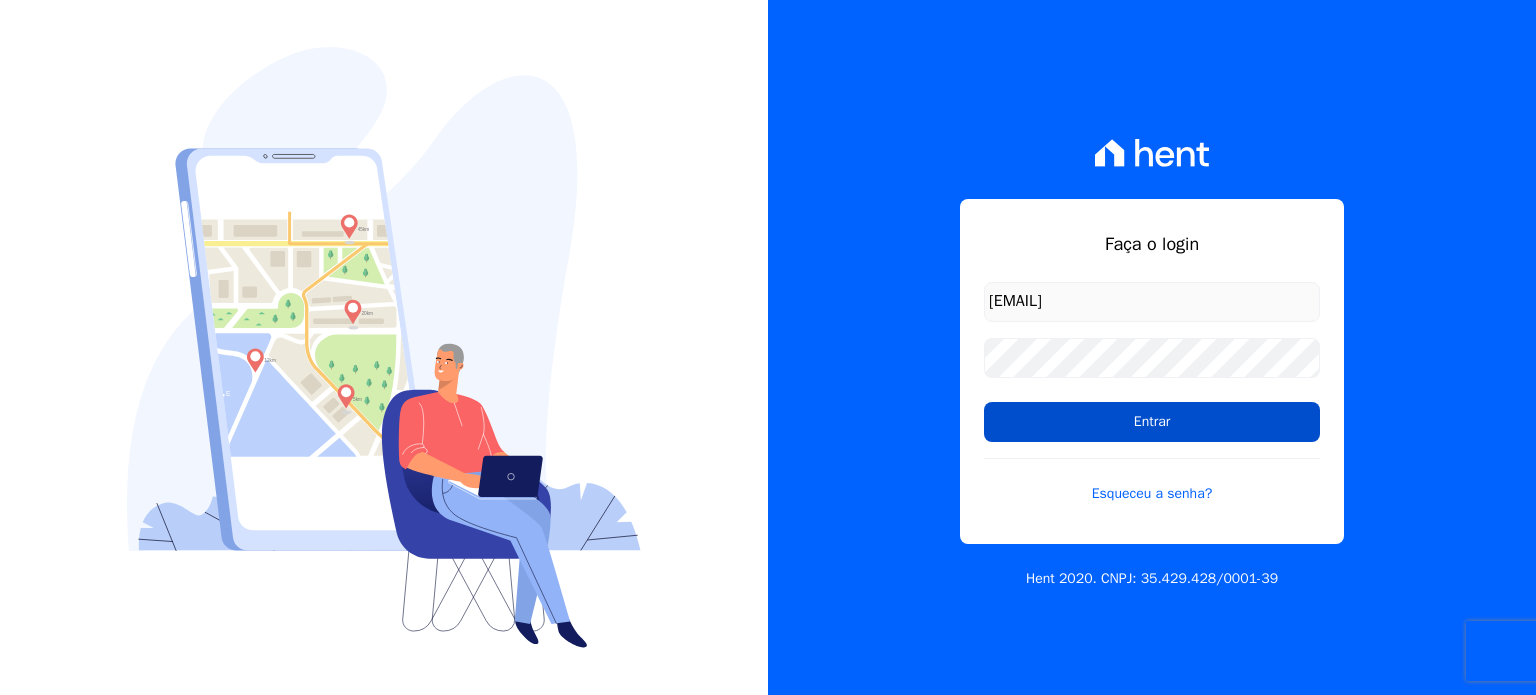 click on "Entrar" at bounding box center (1152, 422) 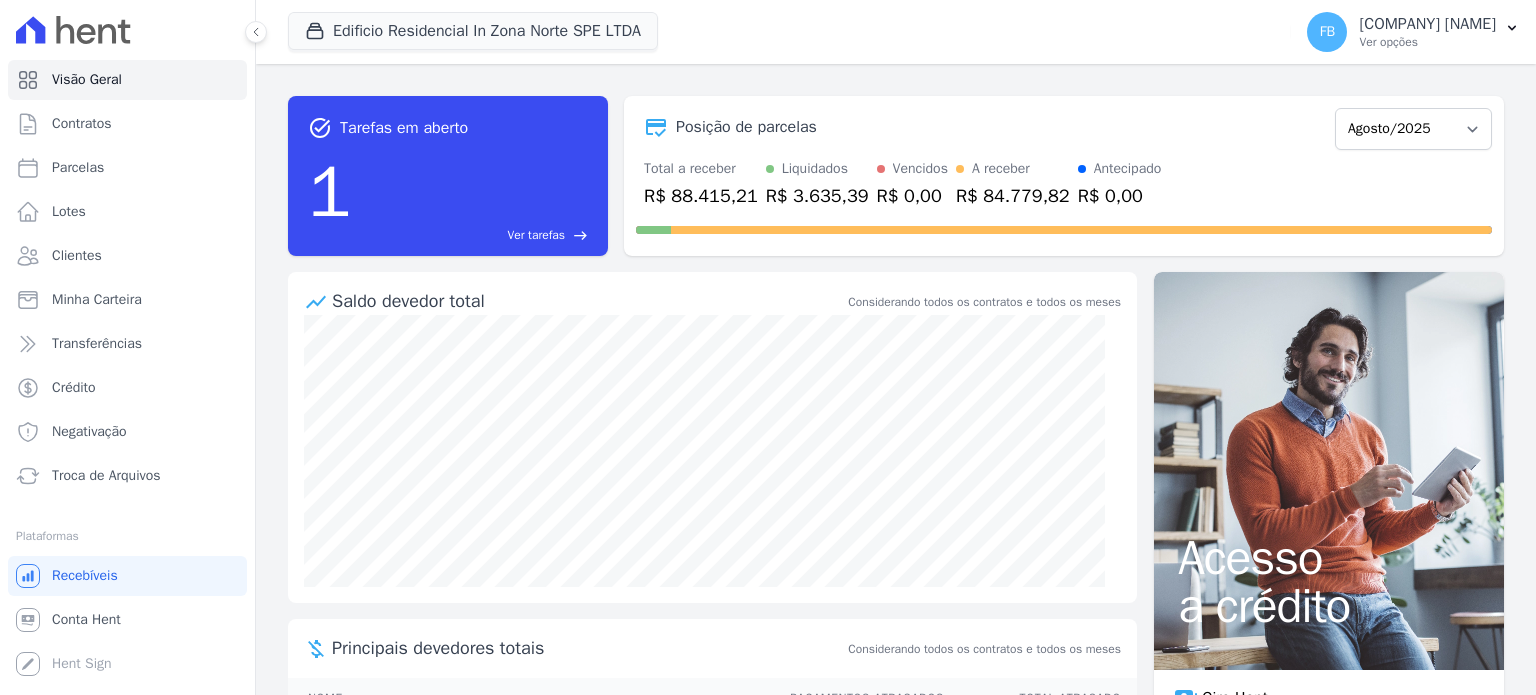 scroll, scrollTop: 0, scrollLeft: 0, axis: both 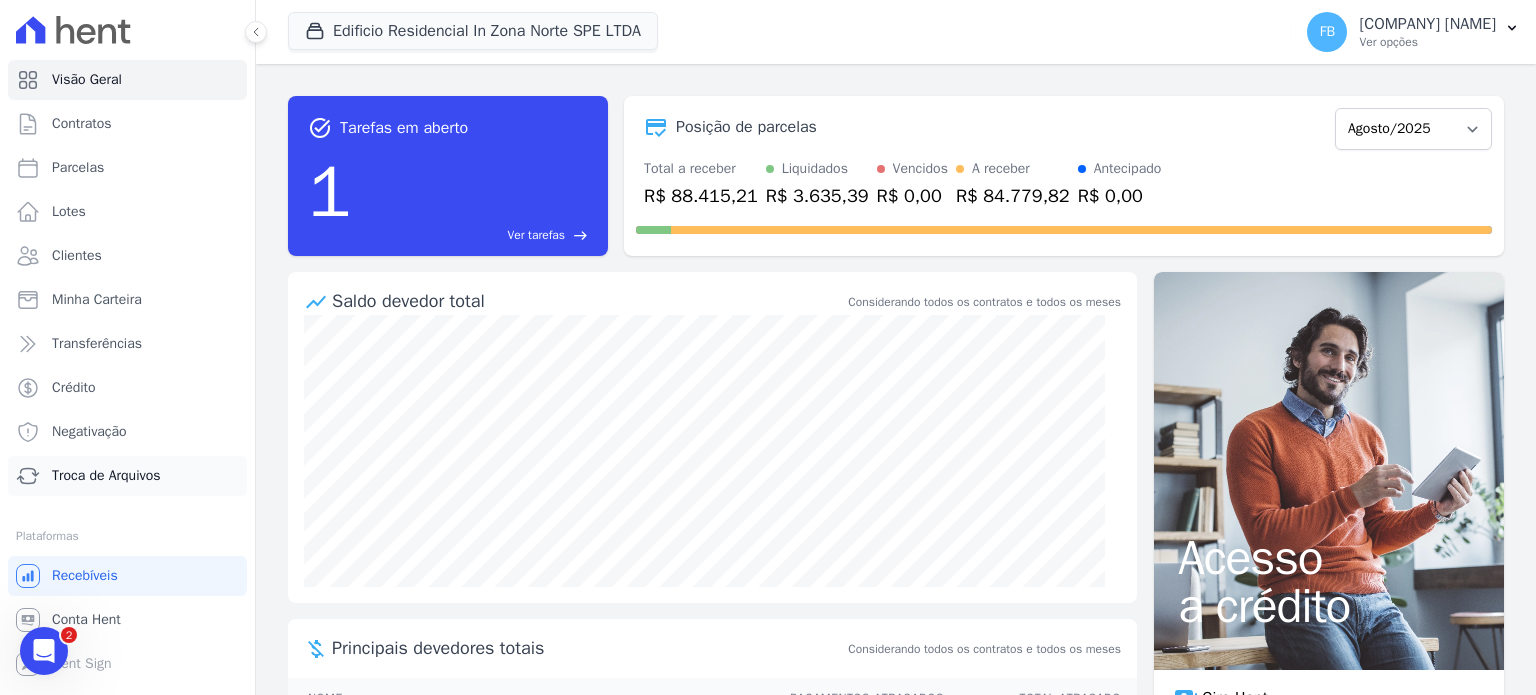 click on "Troca de Arquivos" at bounding box center (106, 476) 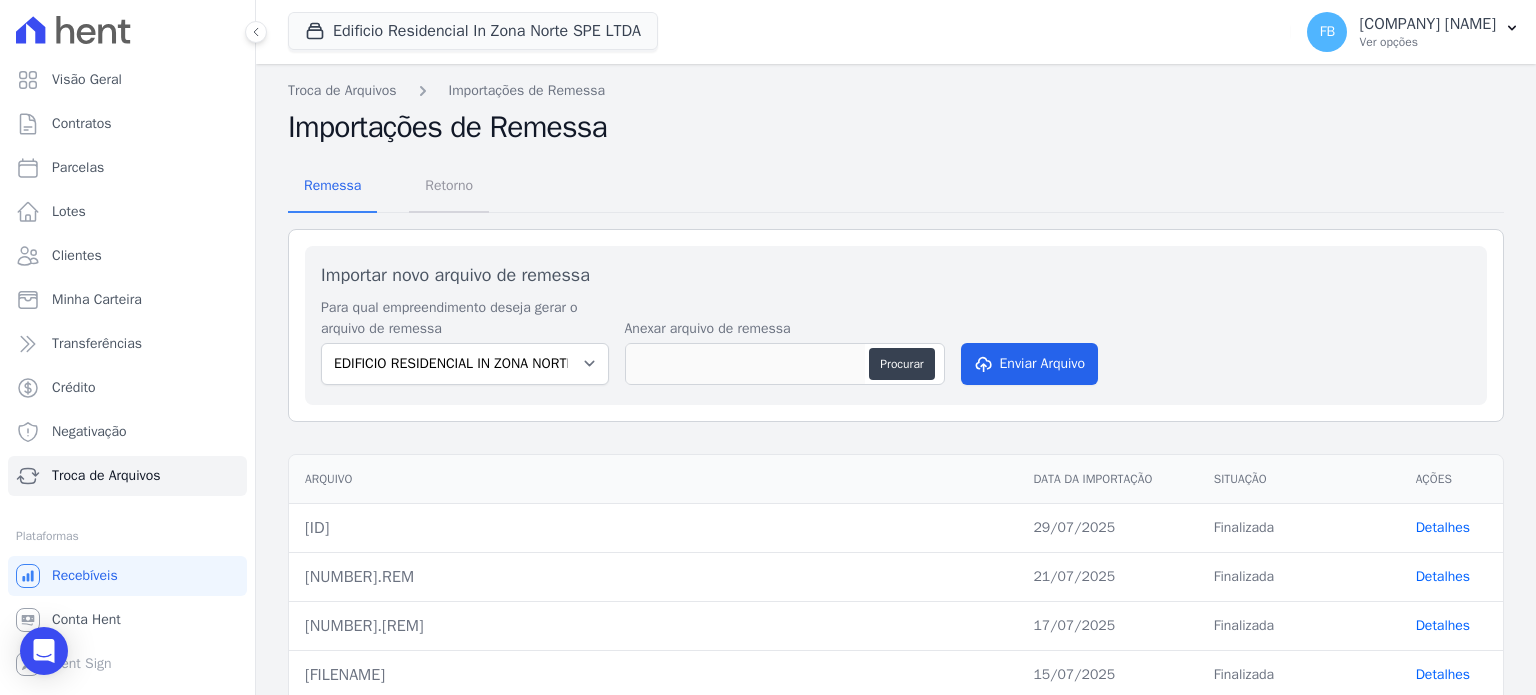 click on "Retorno" at bounding box center (449, 185) 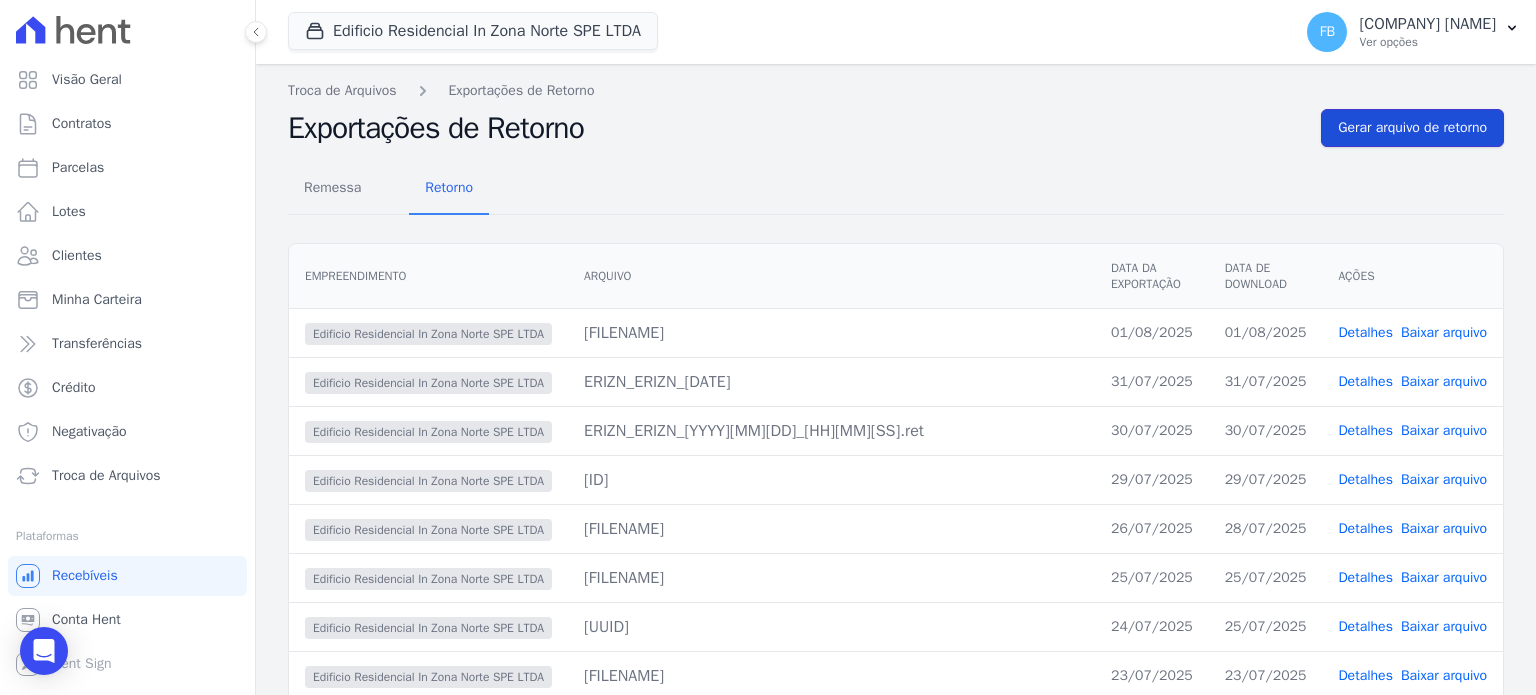 click on "Gerar arquivo de retorno" at bounding box center [1412, 128] 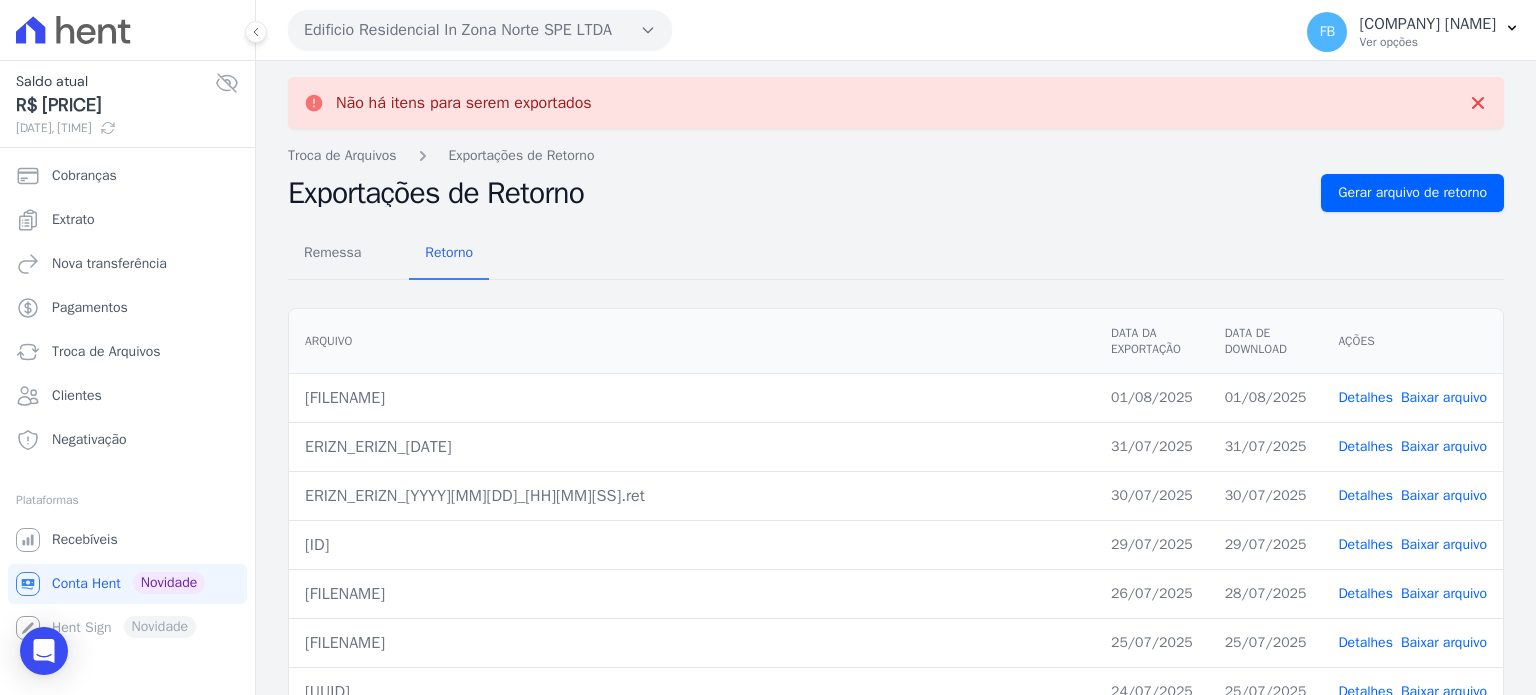 click on "Edificio Residencial In Zona Norte SPE LTDA" at bounding box center (480, 30) 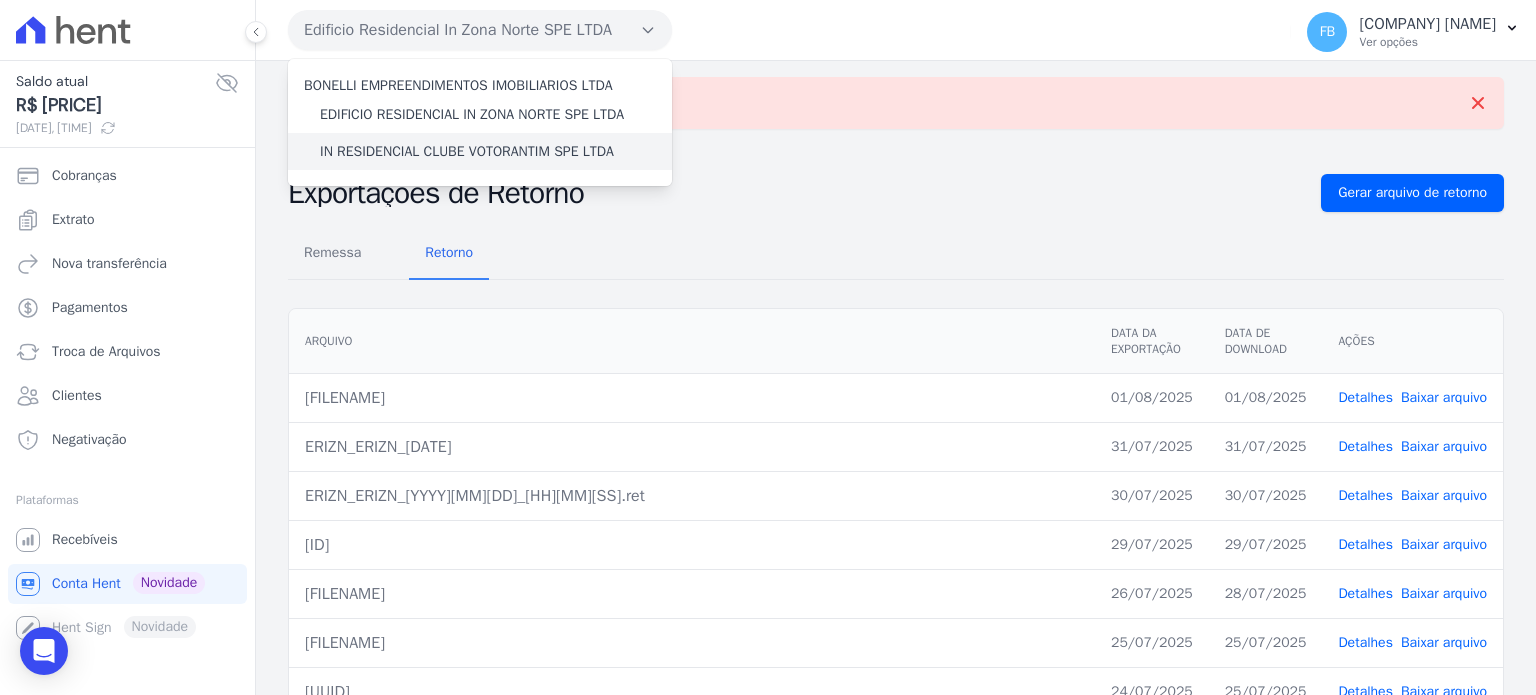 click on "IN RESIDENCIAL CLUBE VOTORANTIM SPE LTDA" at bounding box center [467, 151] 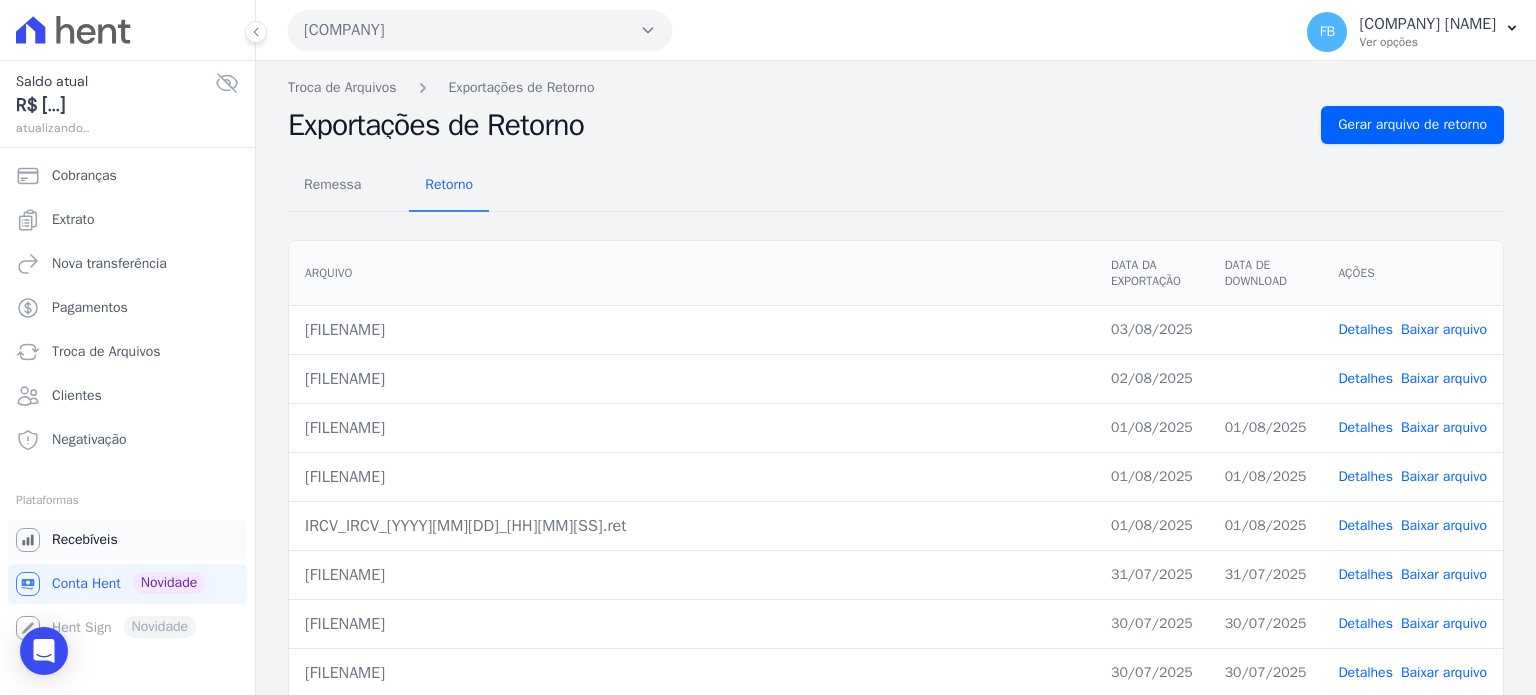 click on "Recebíveis" at bounding box center (127, 540) 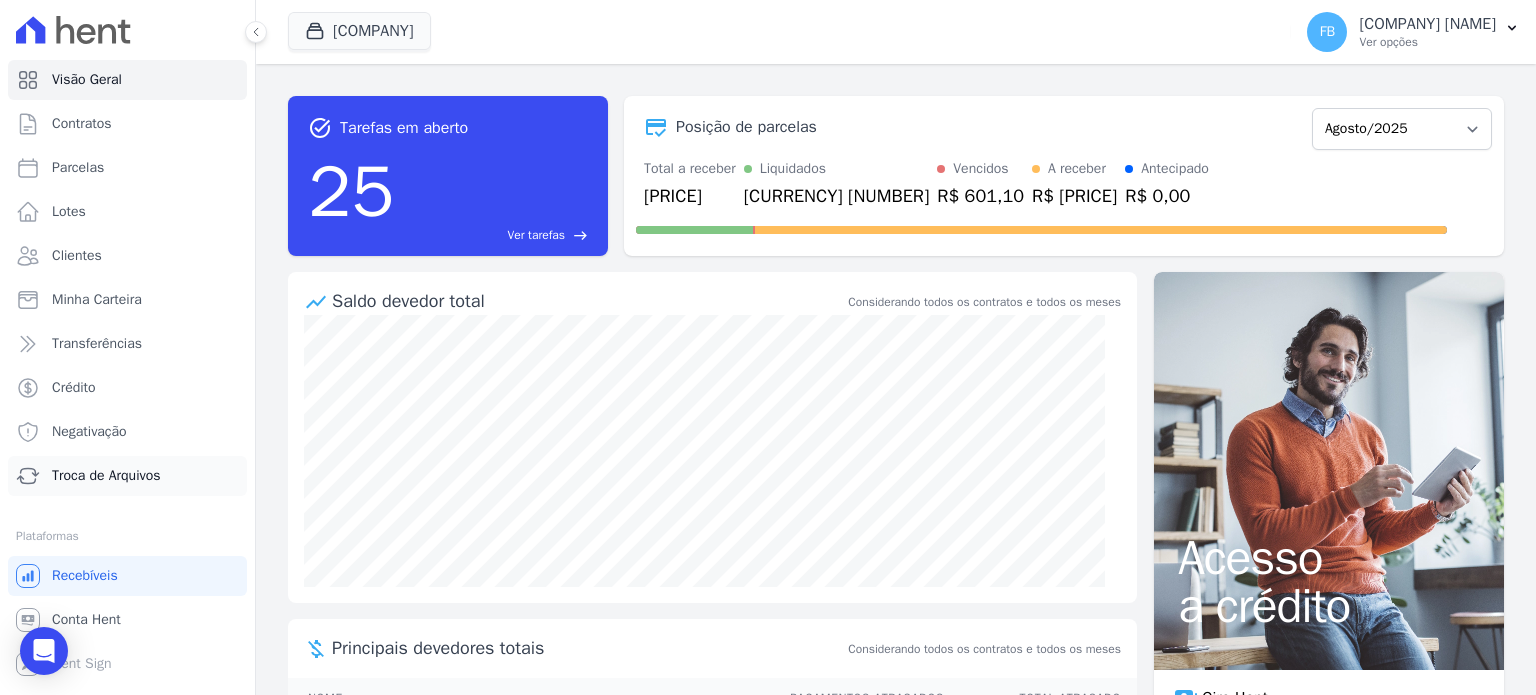 click on "Troca de Arquivos" at bounding box center (106, 476) 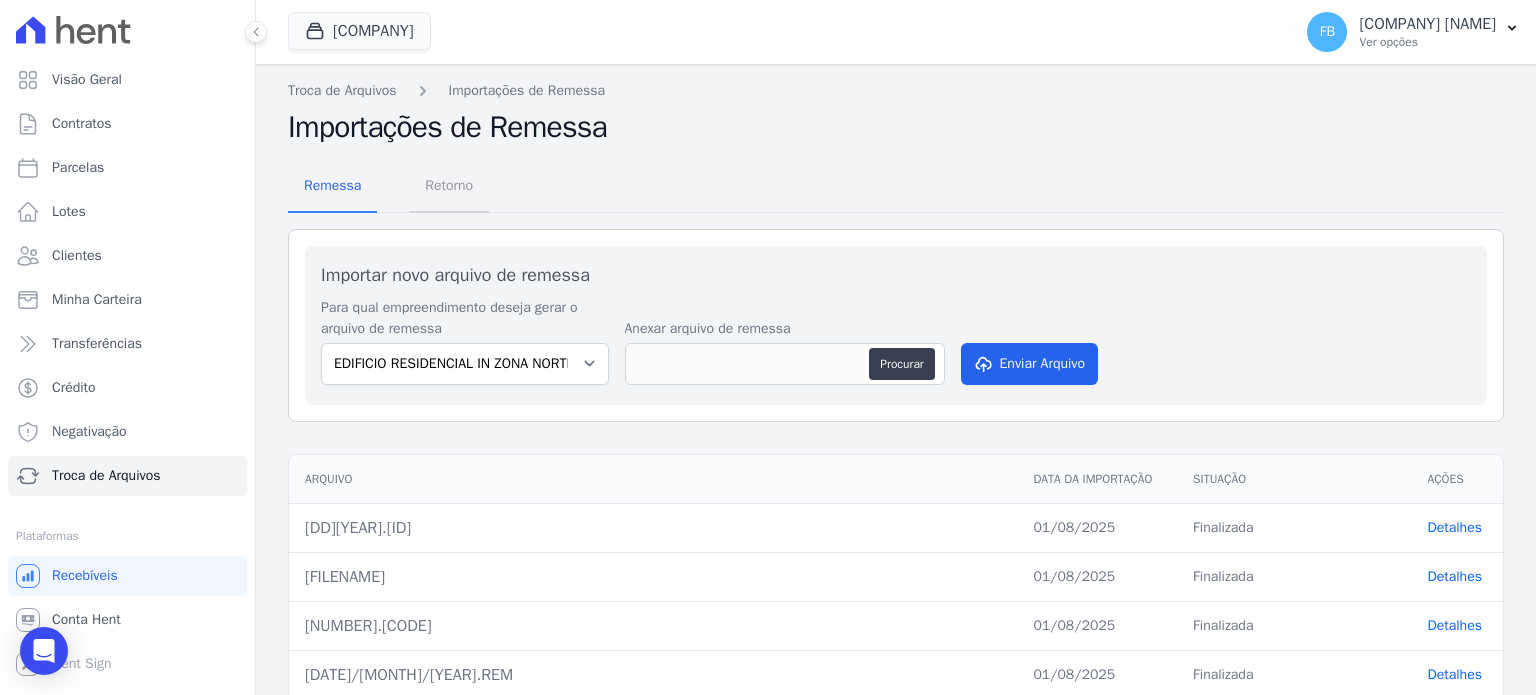 click on "Retorno" at bounding box center (449, 185) 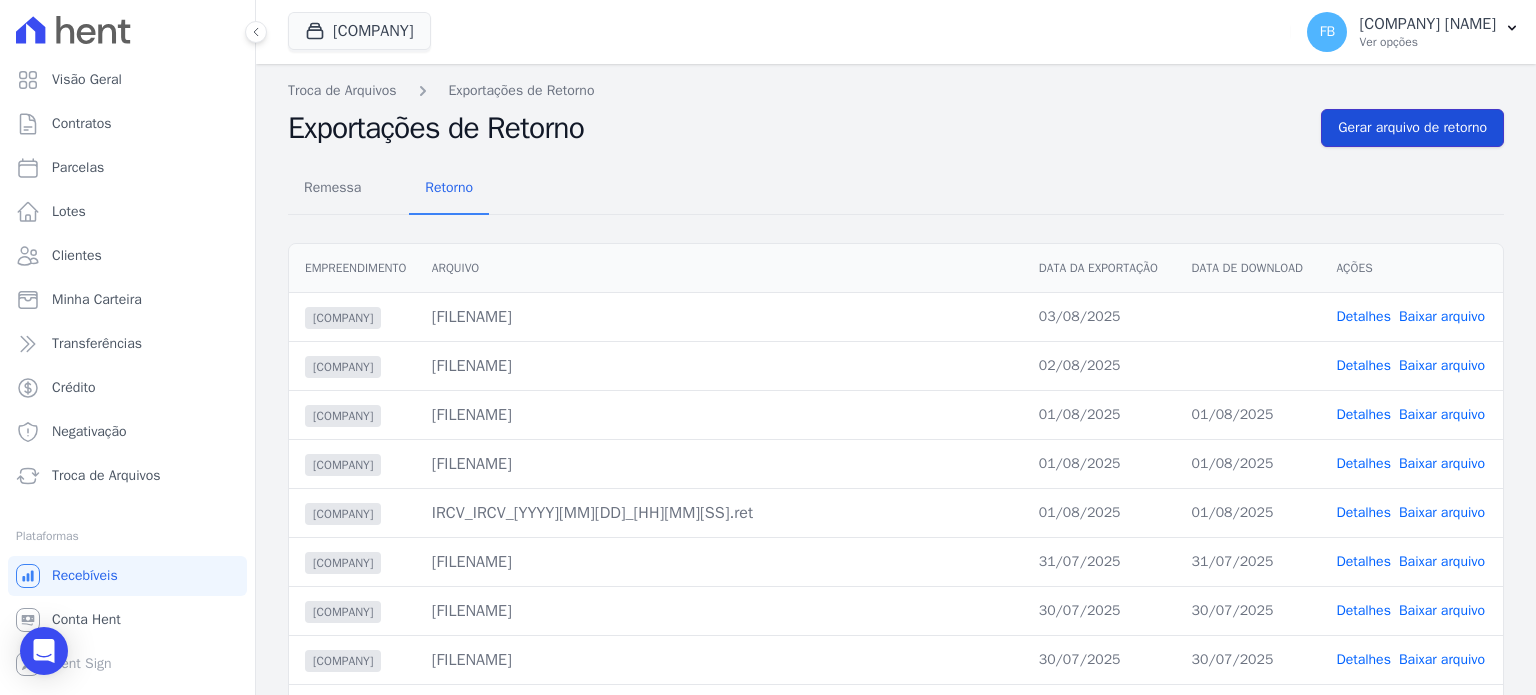 click on "Gerar arquivo de retorno" at bounding box center (1412, 128) 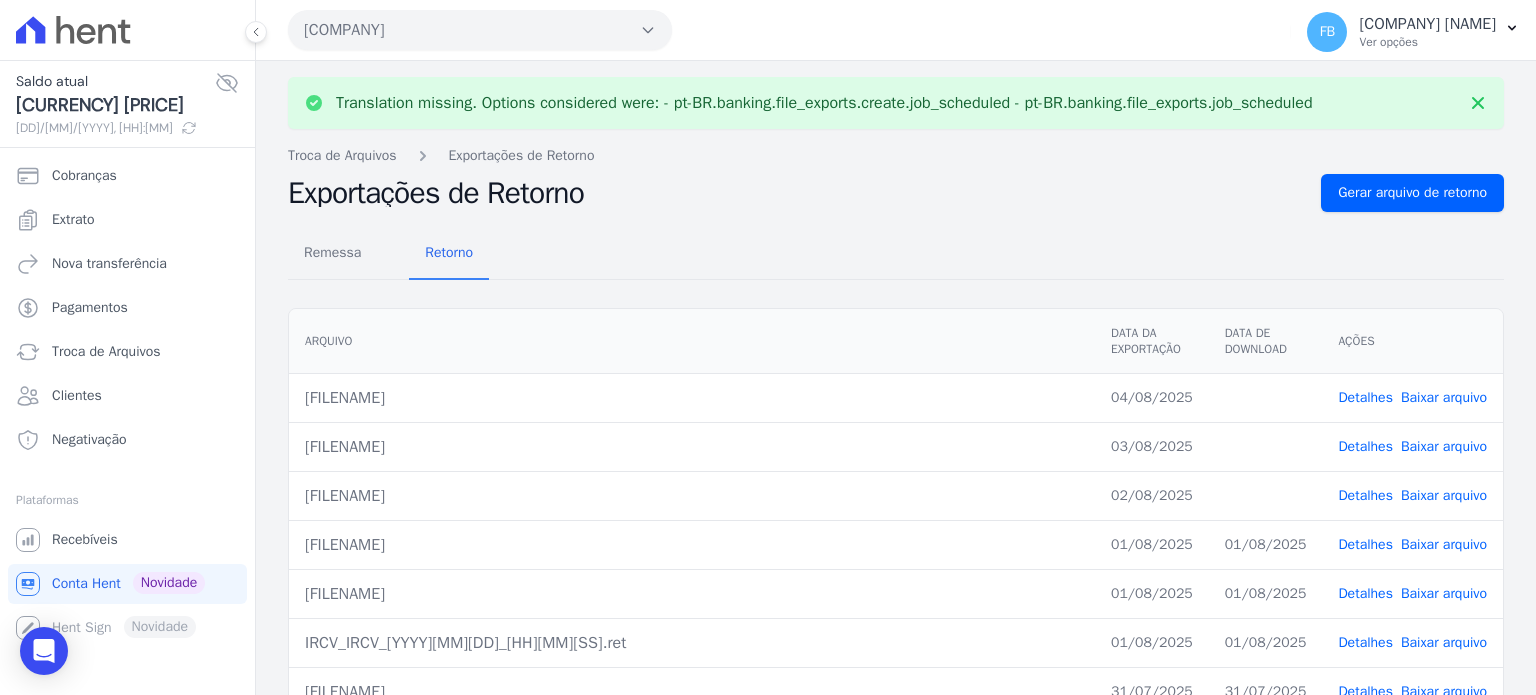 click on "Baixar arquivo" at bounding box center (1444, 495) 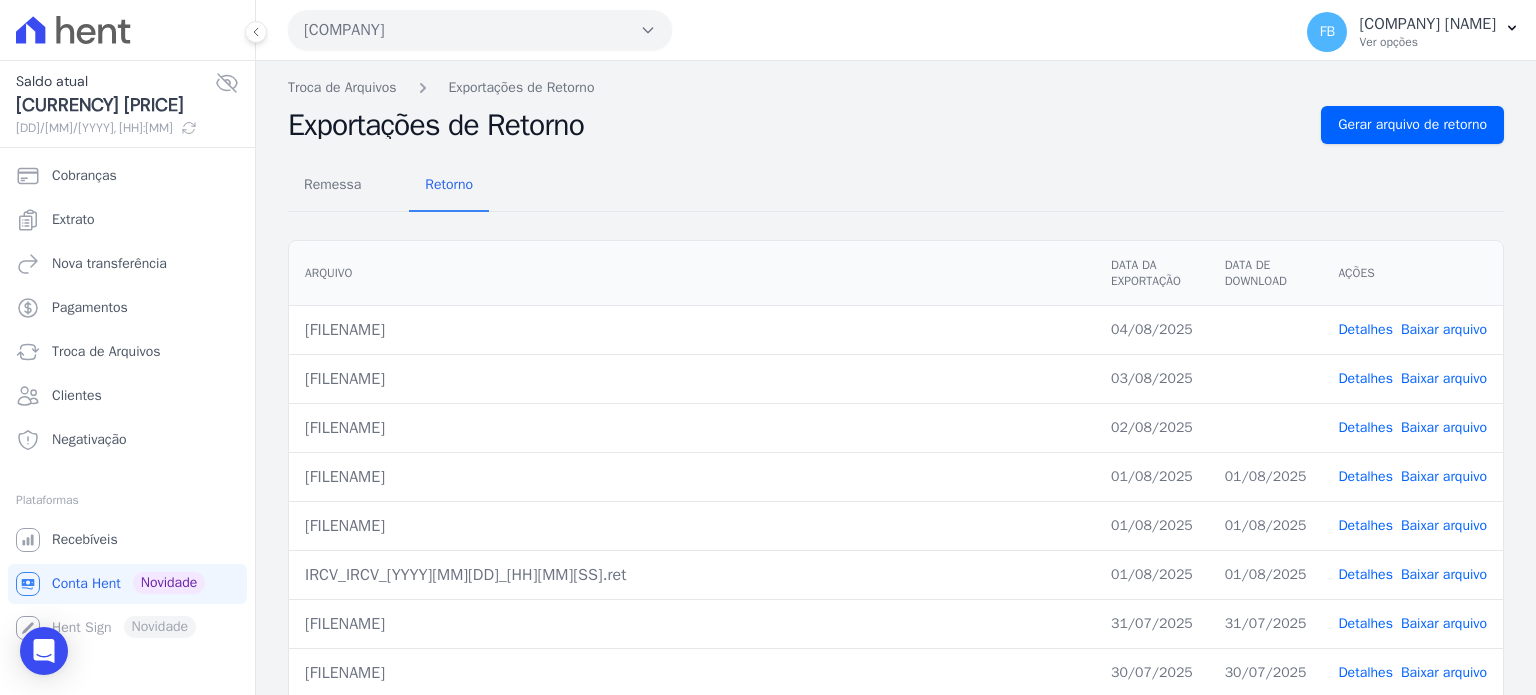 click on "Baixar arquivo" at bounding box center [1444, 329] 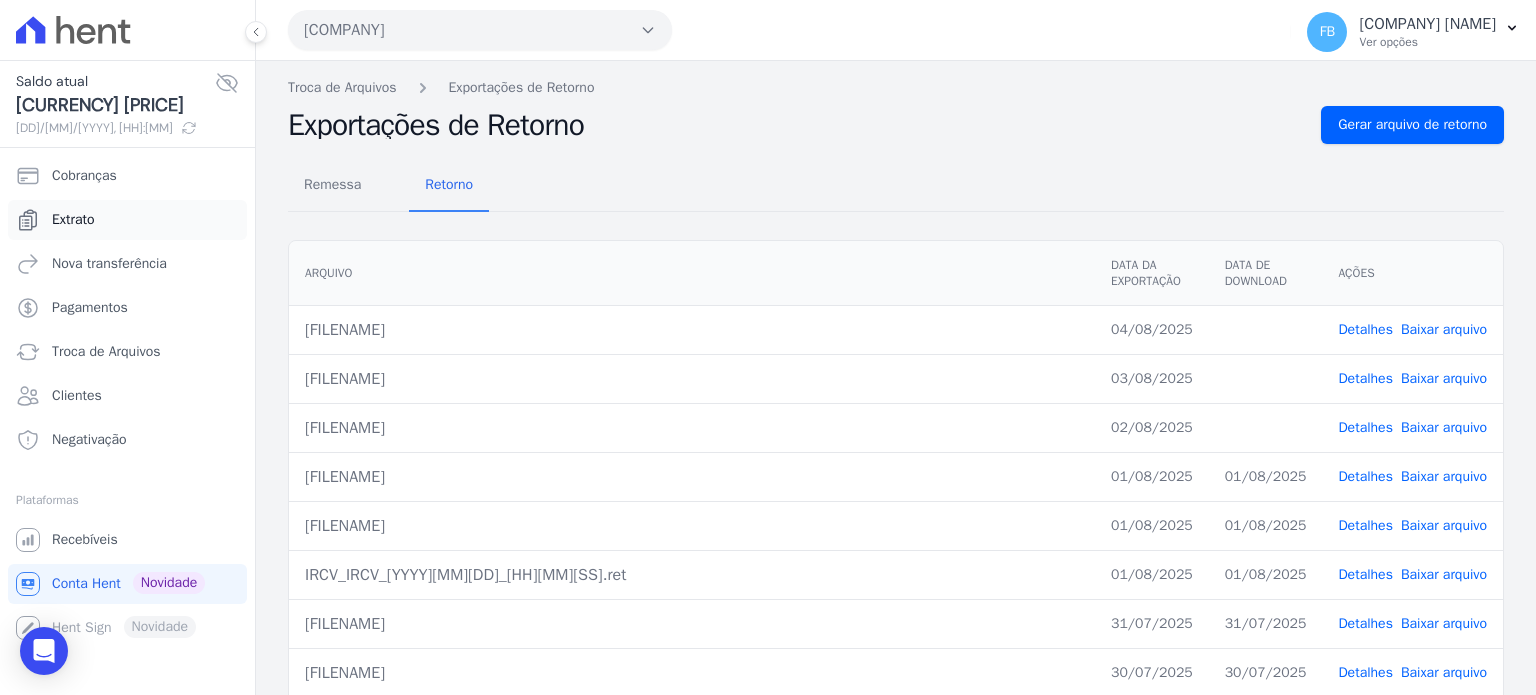 click on "Extrato" at bounding box center [127, 220] 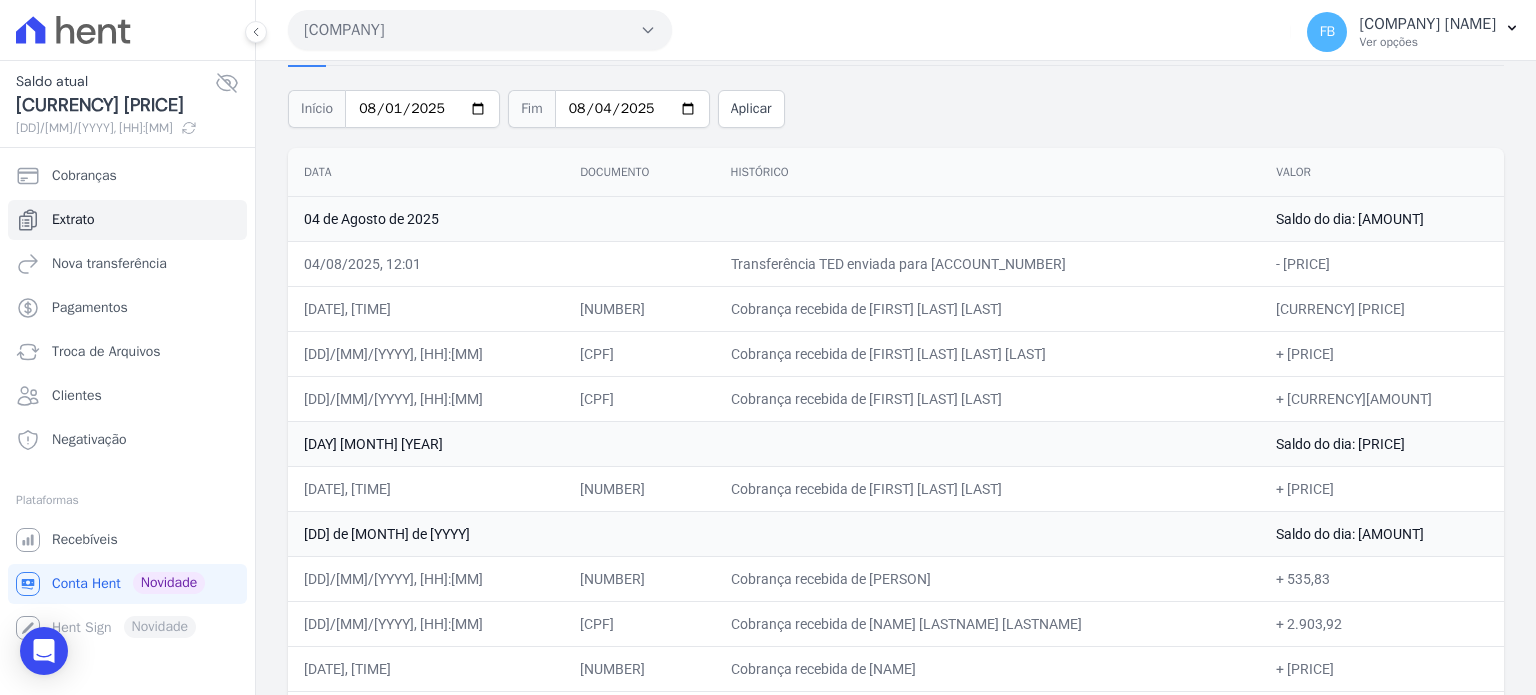 scroll, scrollTop: 100, scrollLeft: 0, axis: vertical 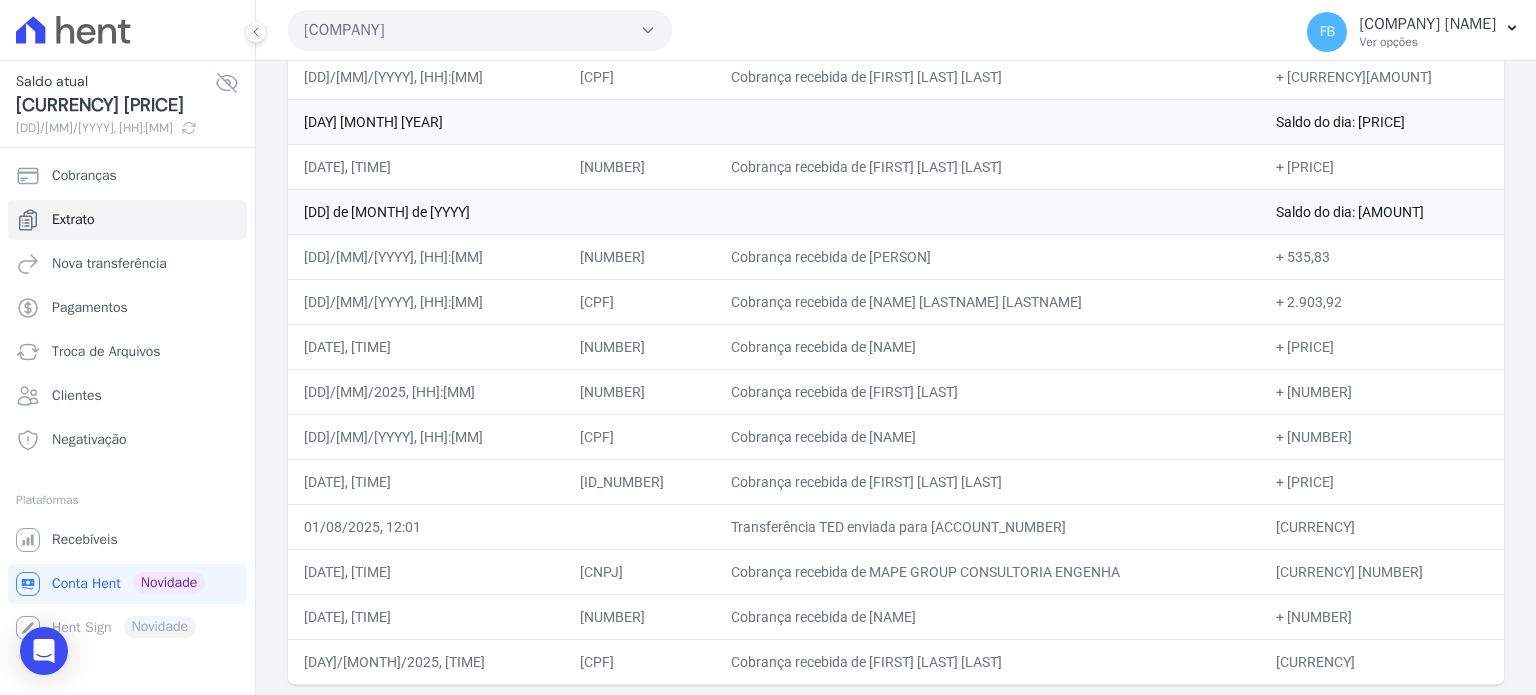 drag, startPoint x: 306, startPoint y: 192, endPoint x: 1399, endPoint y: 657, distance: 1187.8021 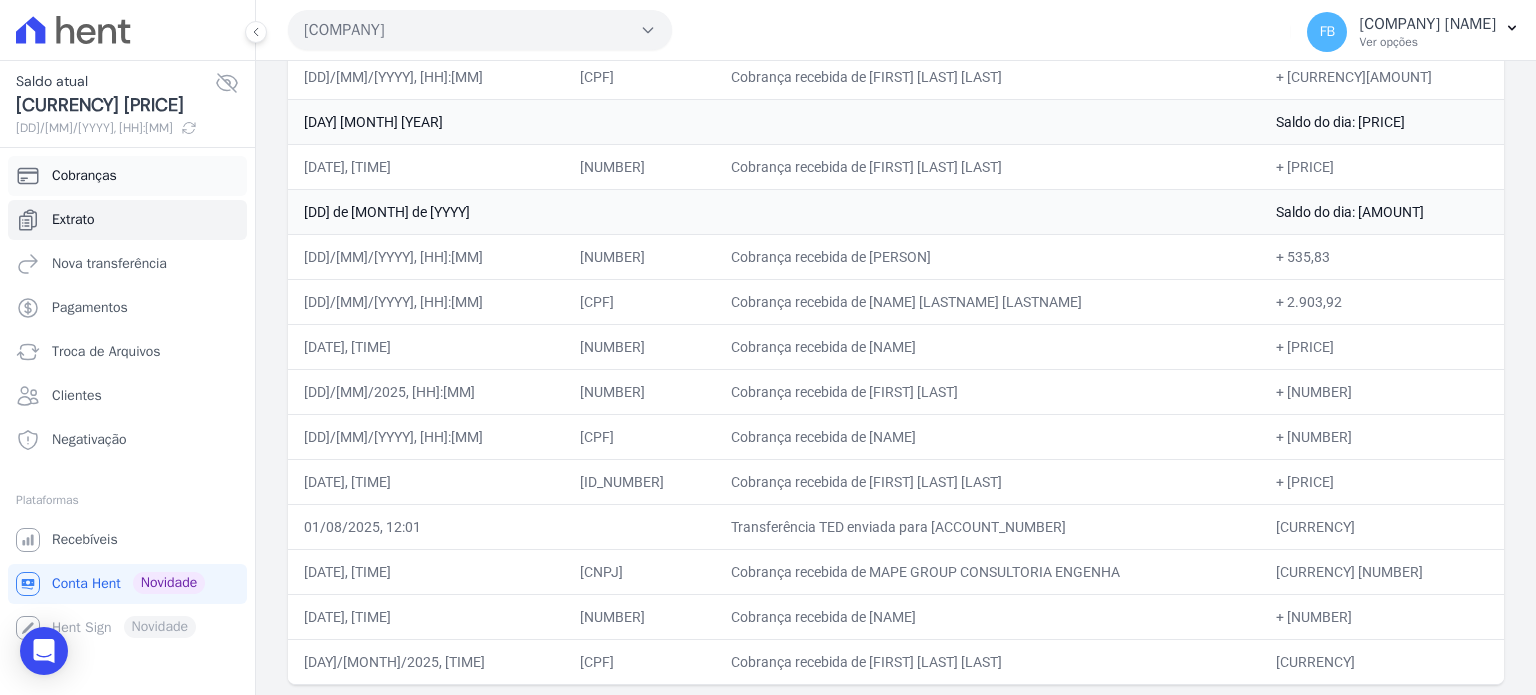click on "Cobranças" at bounding box center [127, 176] 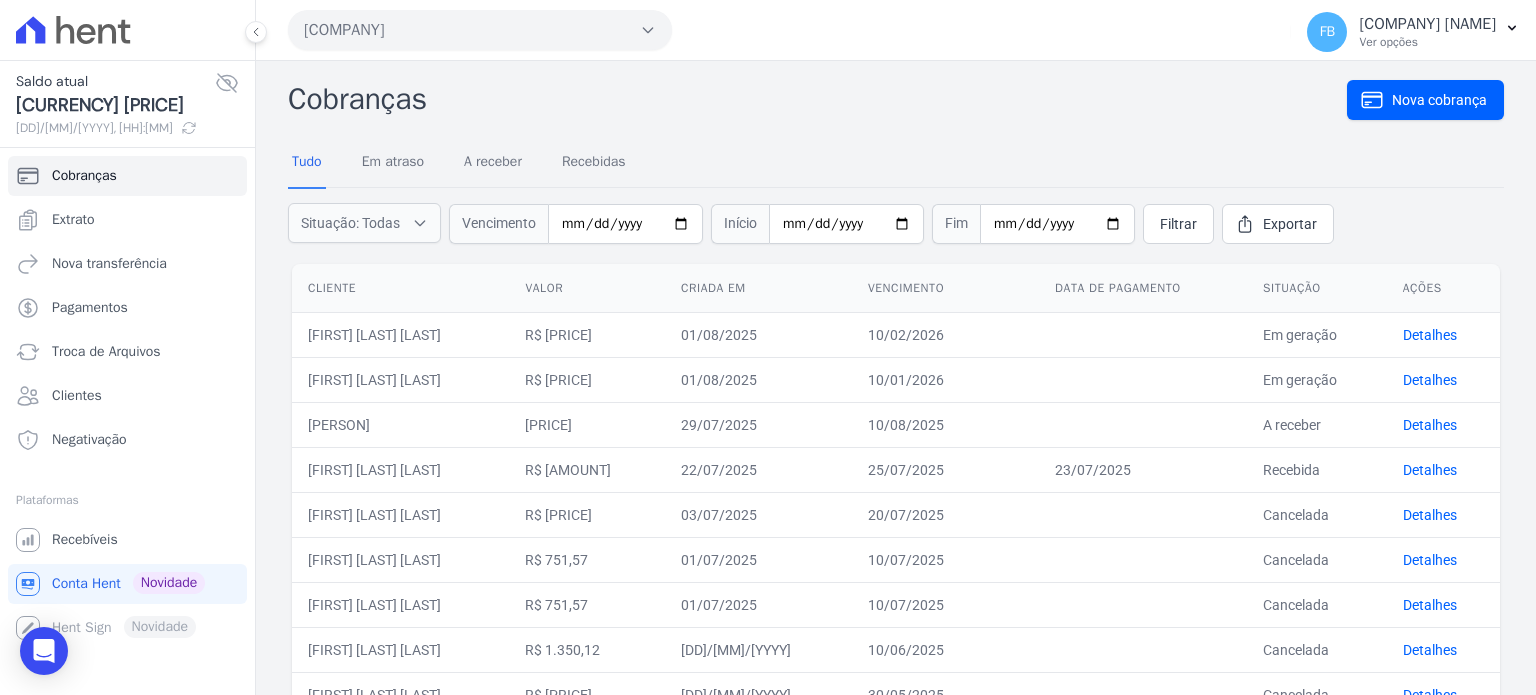 click on "[COMPANY]" at bounding box center (480, 30) 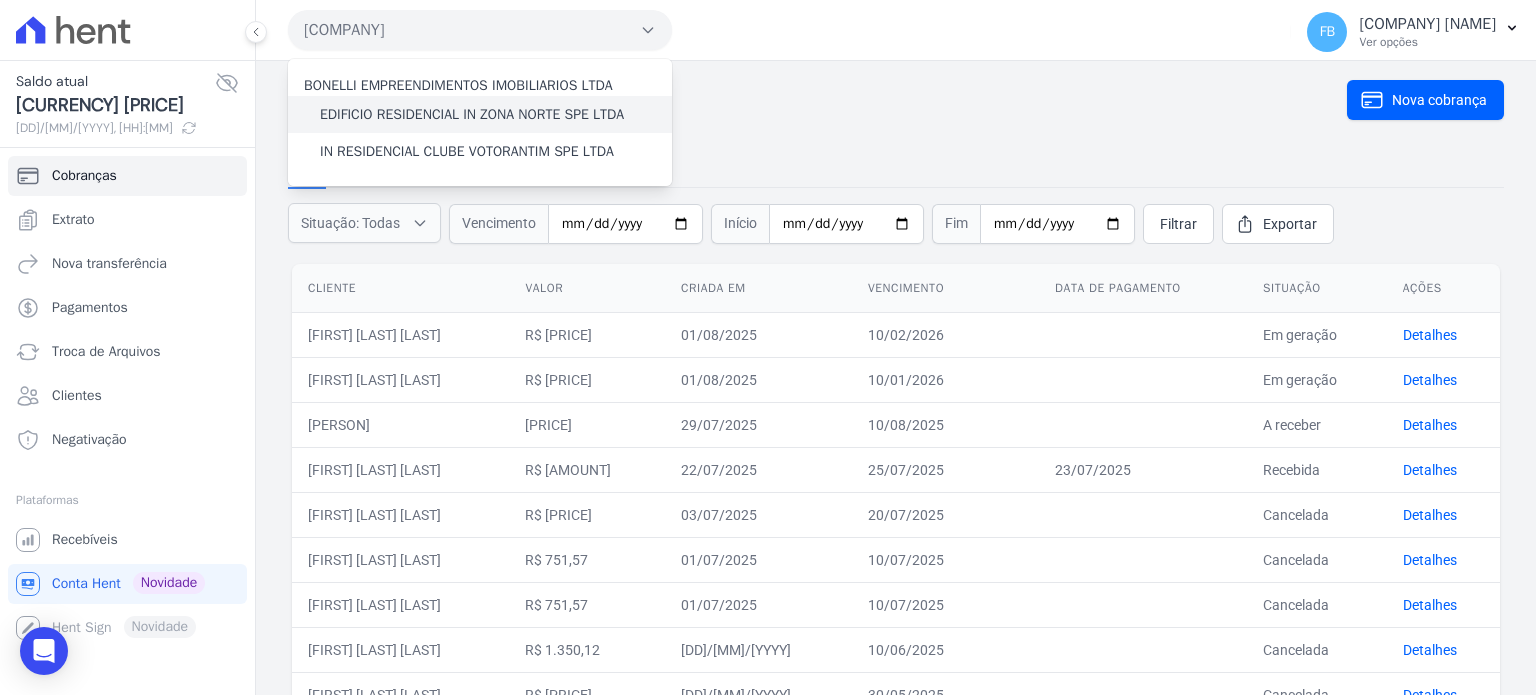 click on "EDIFICIO RESIDENCIAL IN ZONA NORTE SPE LTDA" at bounding box center (472, 114) 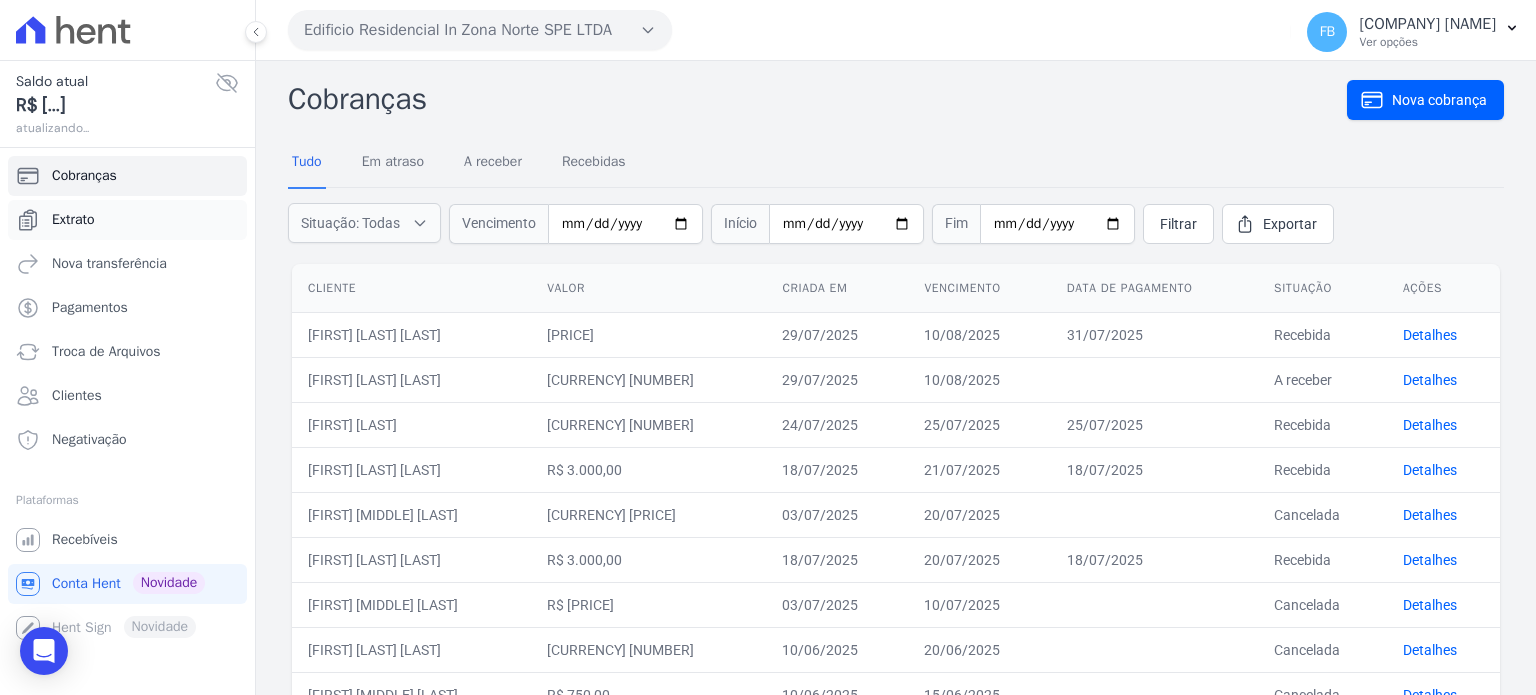 click on "Extrato" at bounding box center (127, 220) 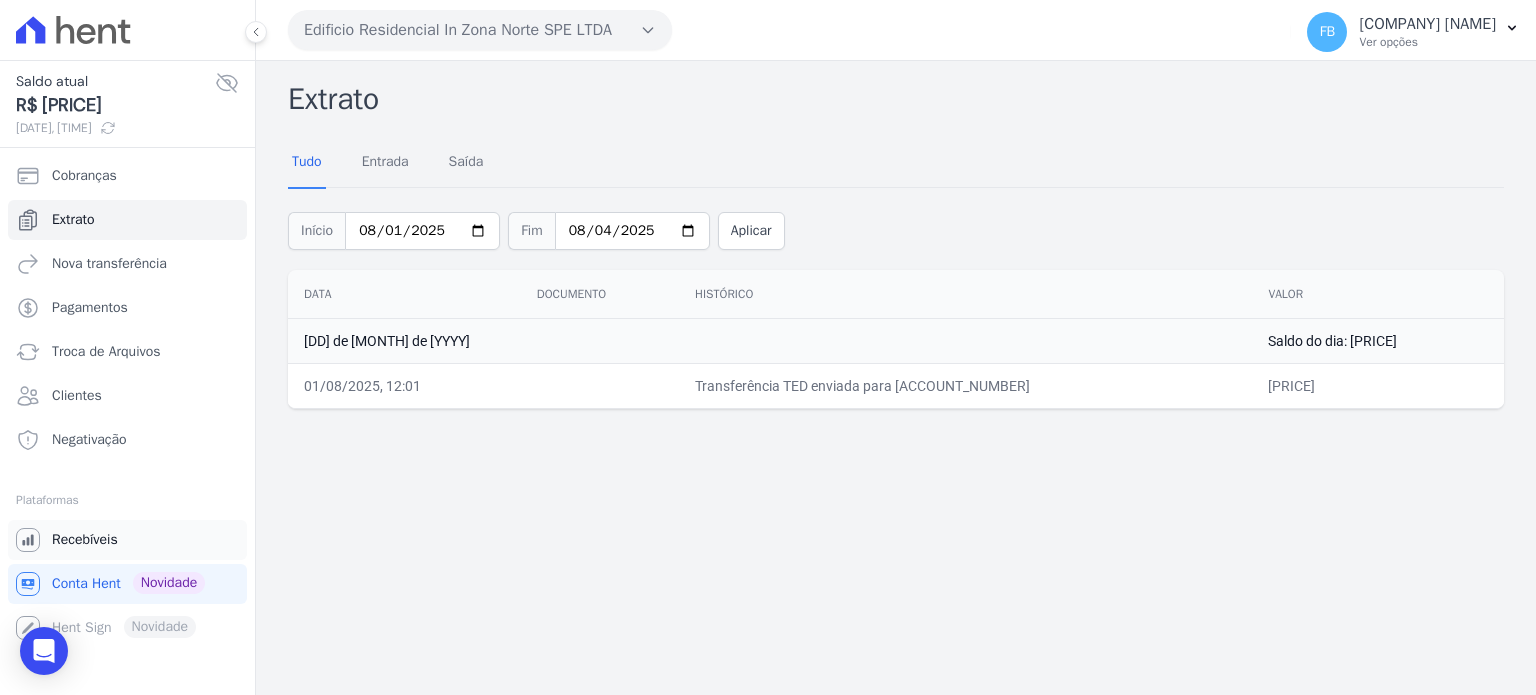 click on "Recebíveis" at bounding box center (85, 540) 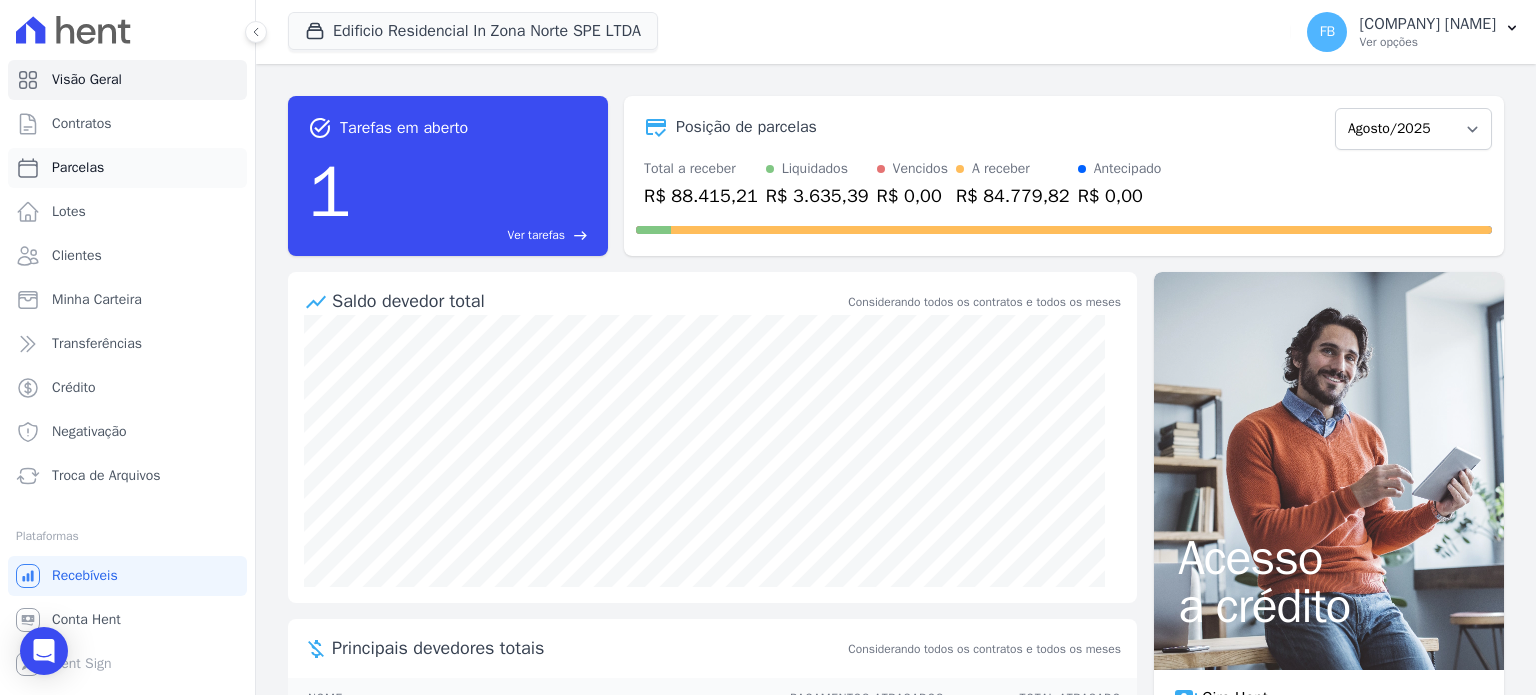 click on "Parcelas" at bounding box center [127, 168] 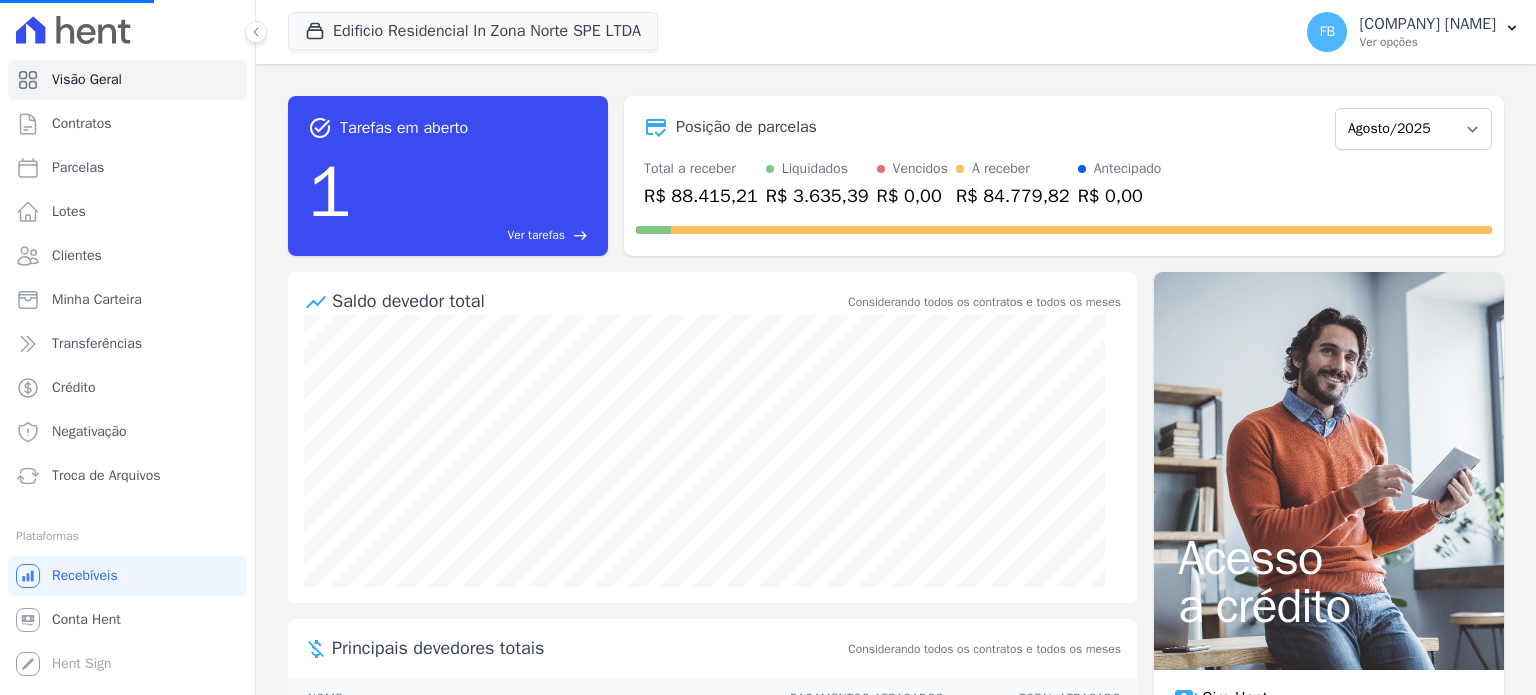 select 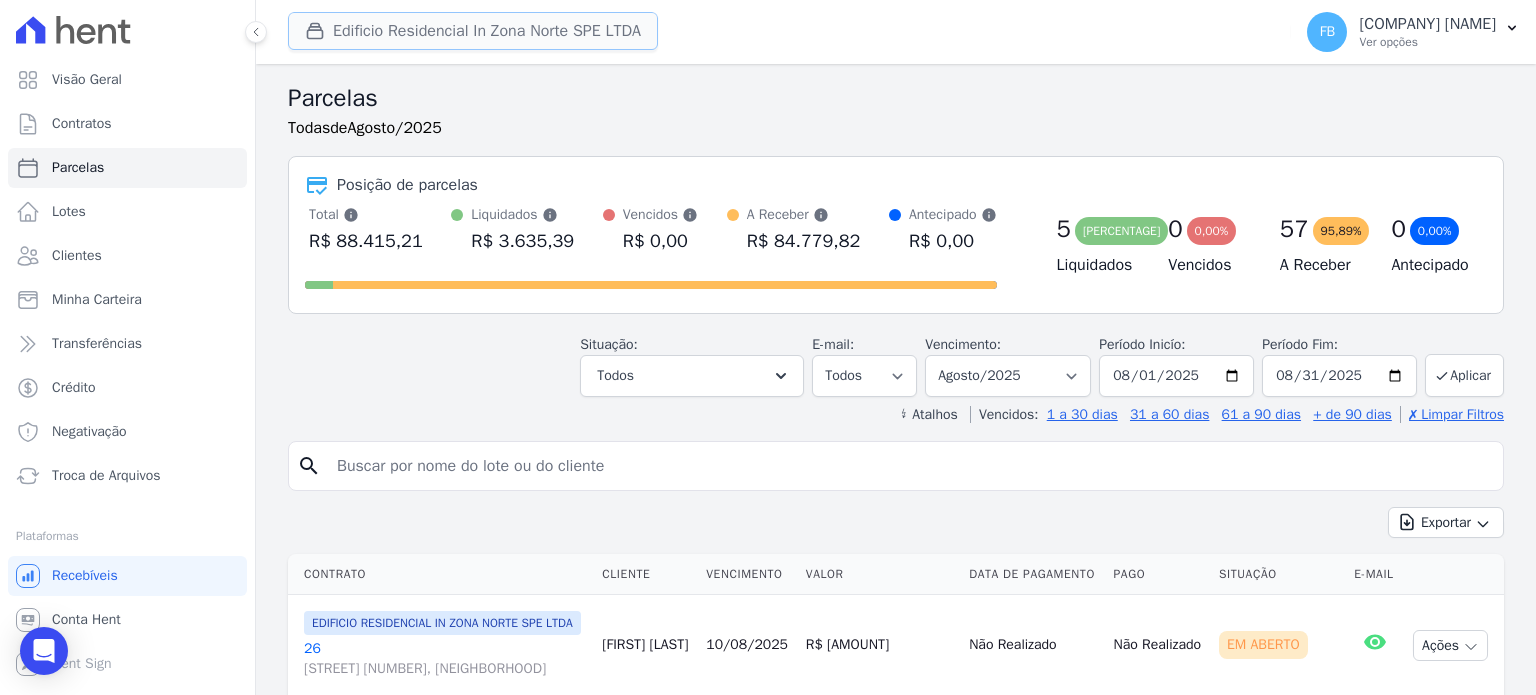 click on "Edificio Residencial In Zona Norte SPE LTDA" at bounding box center [473, 31] 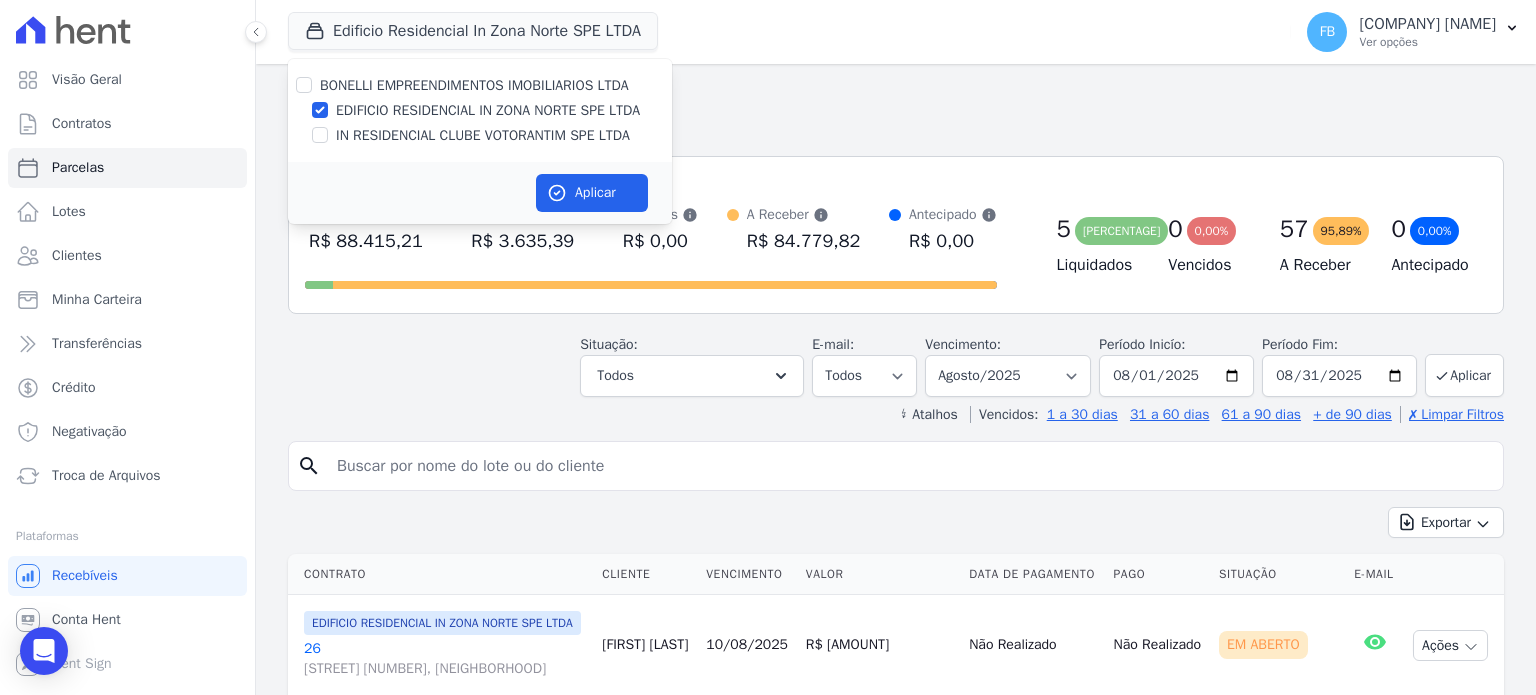 click on "IN RESIDENCIAL CLUBE VOTORANTIM SPE LTDA" at bounding box center (483, 135) 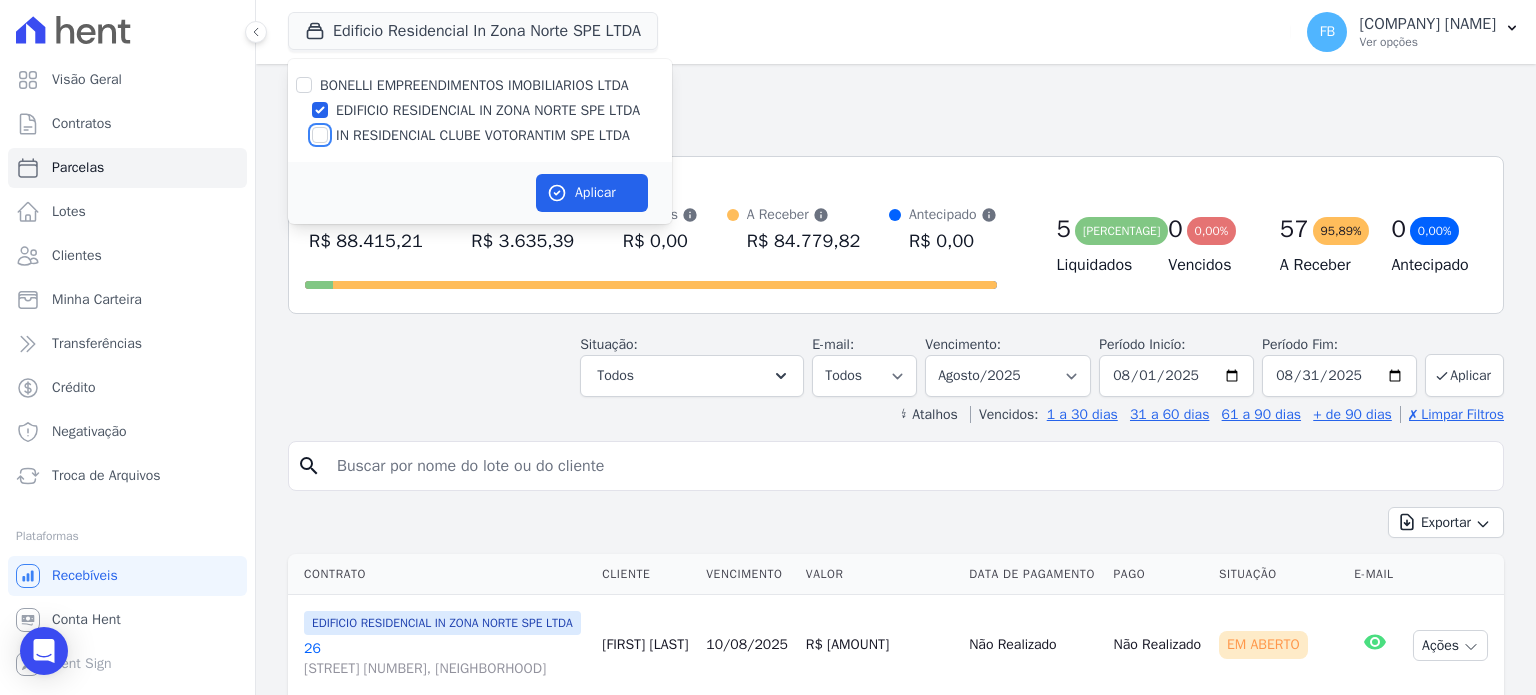 click on "IN RESIDENCIAL CLUBE VOTORANTIM SPE LTDA" at bounding box center (320, 135) 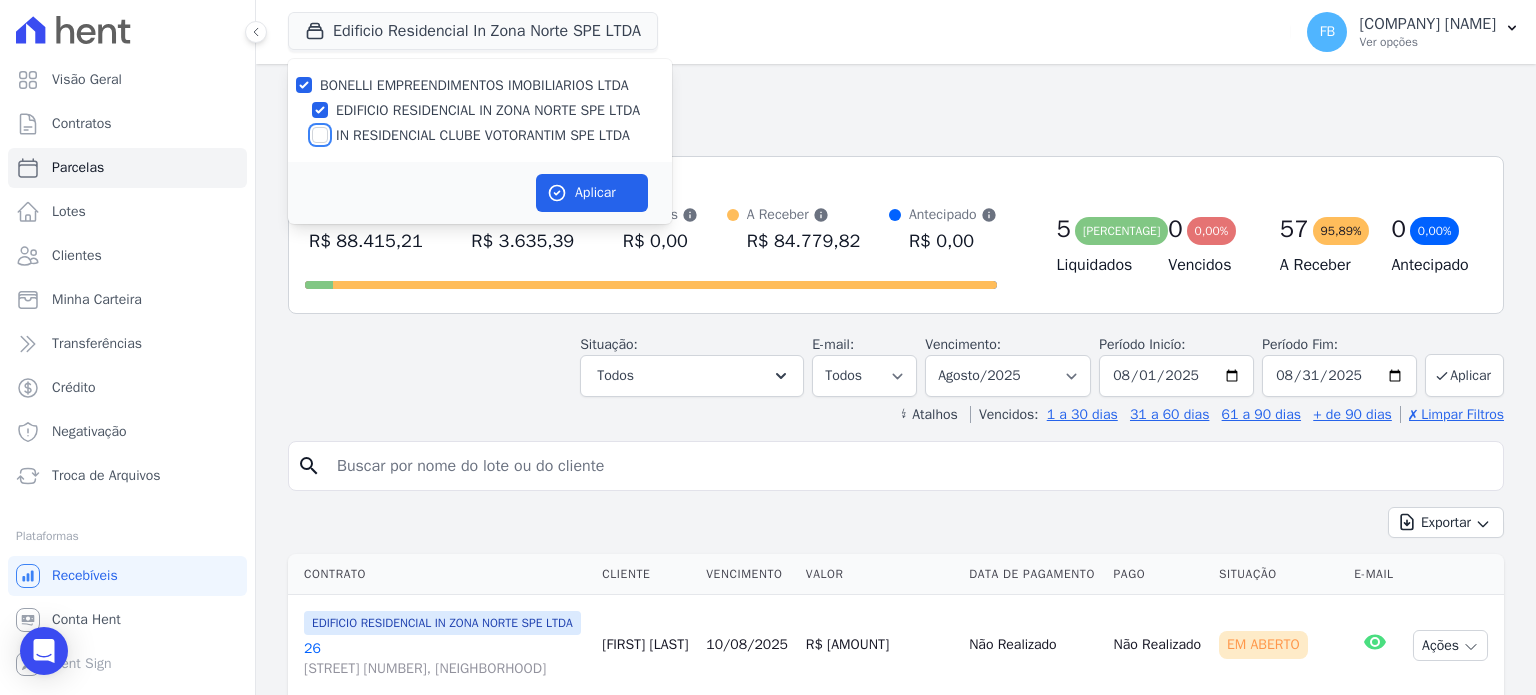 checkbox on "true" 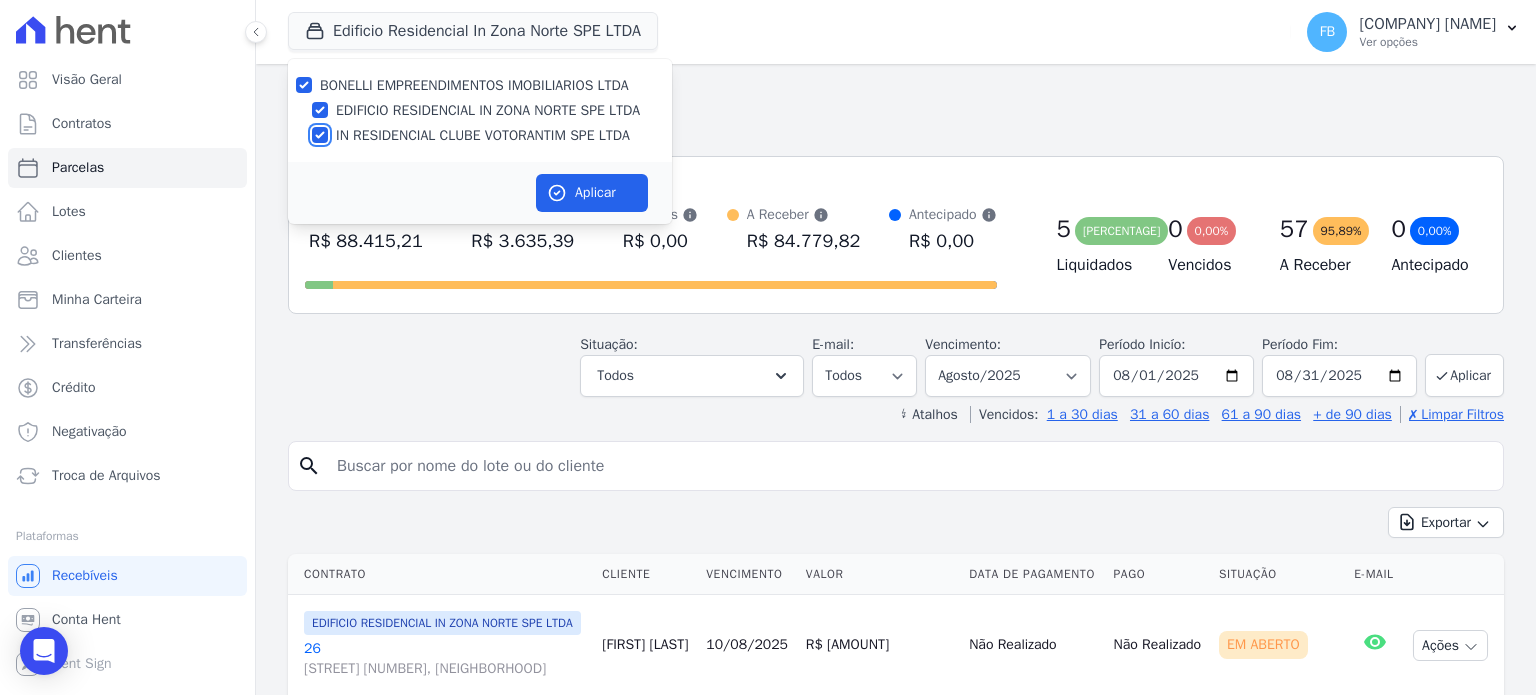 checkbox on "true" 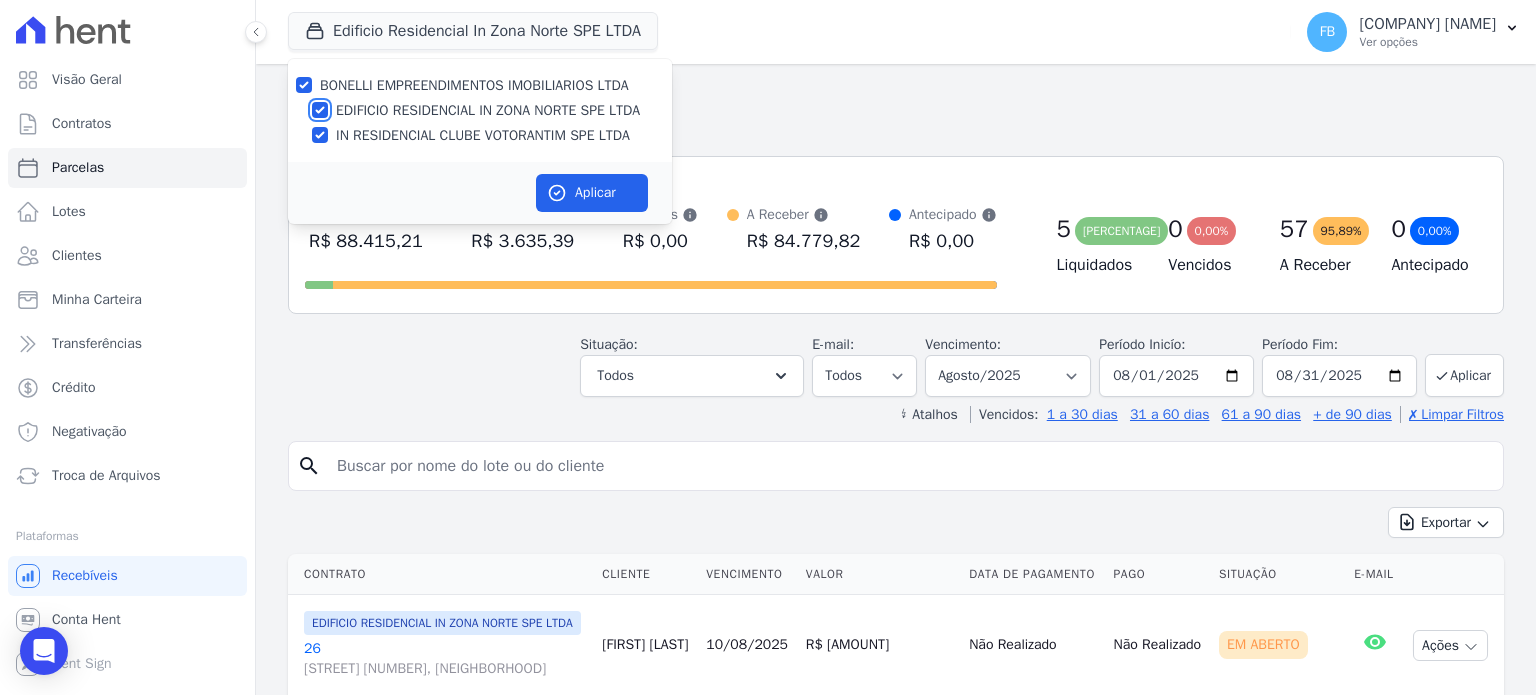 click on "EDIFICIO RESIDENCIAL IN ZONA NORTE SPE LTDA" at bounding box center (320, 110) 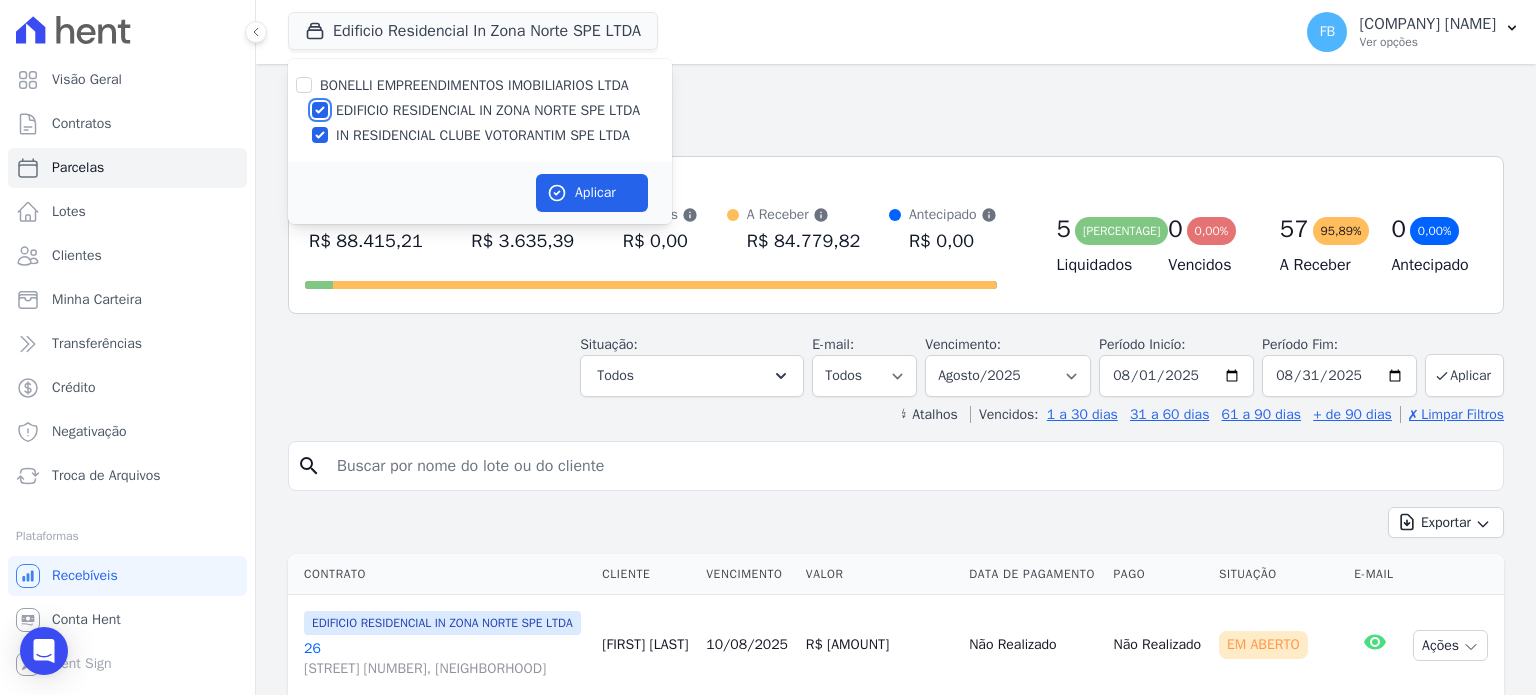 checkbox on "false" 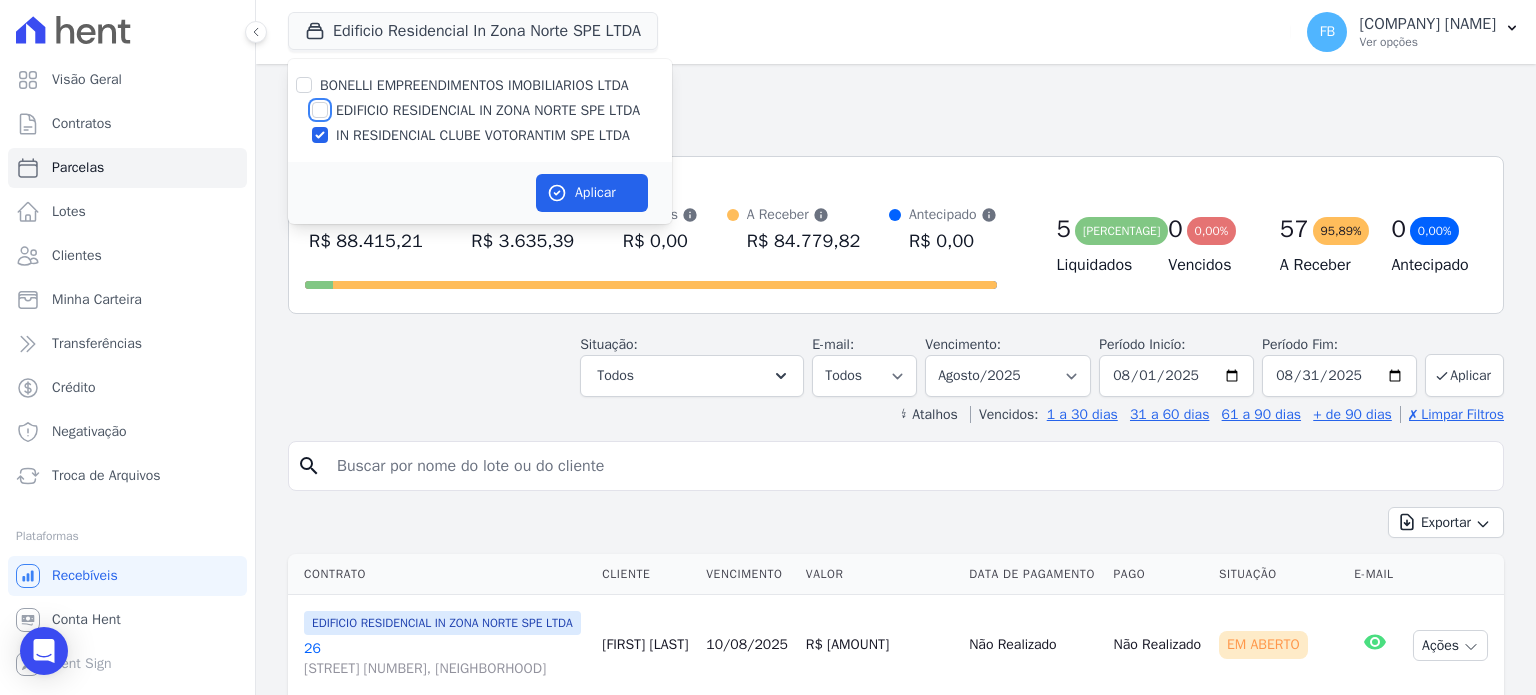checkbox on "false" 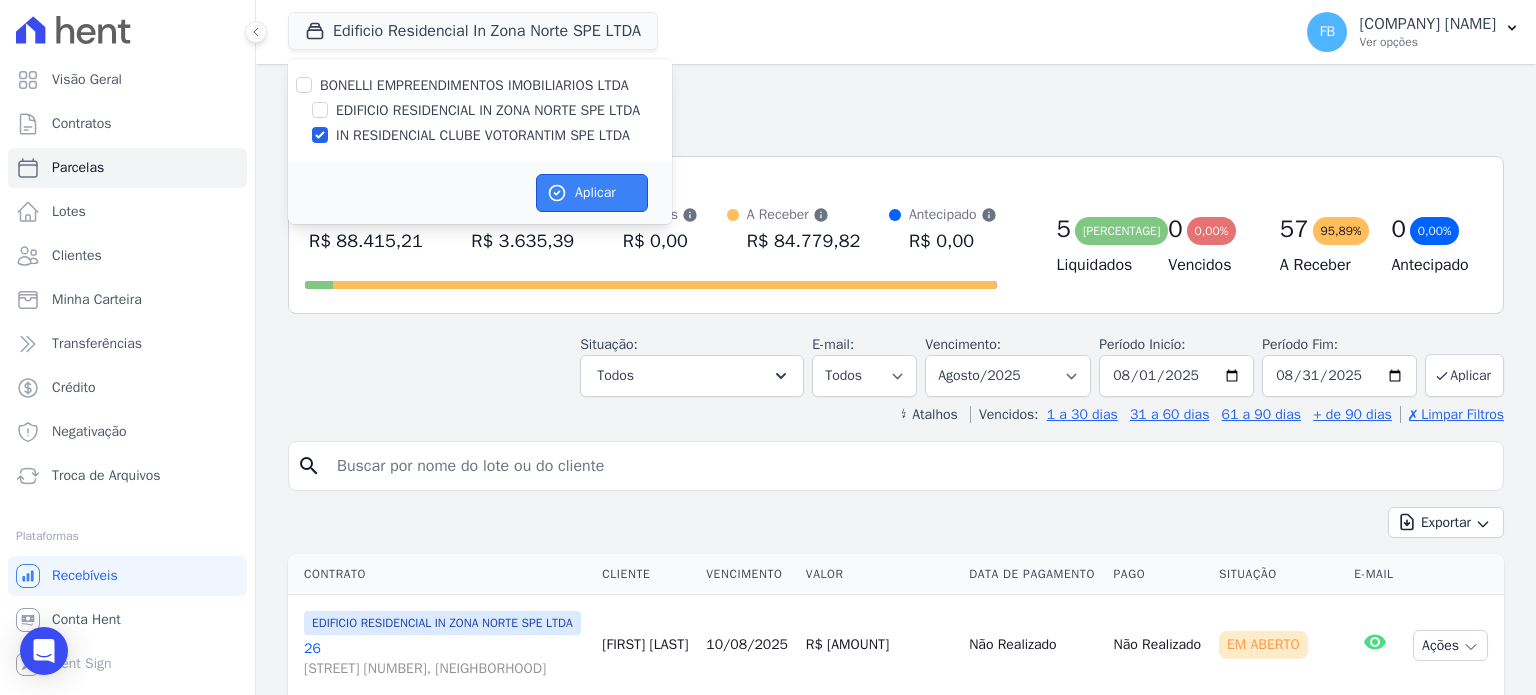 click on "Aplicar" at bounding box center (592, 193) 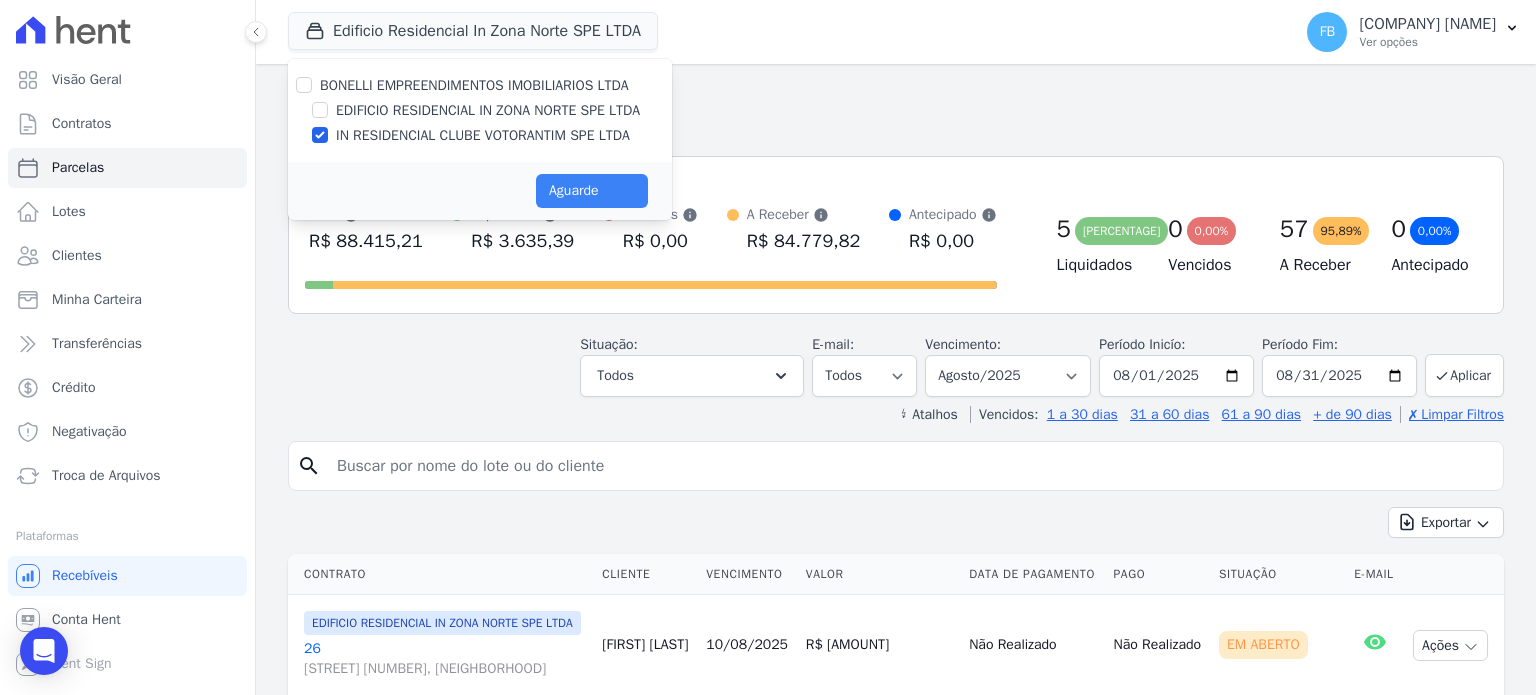 select 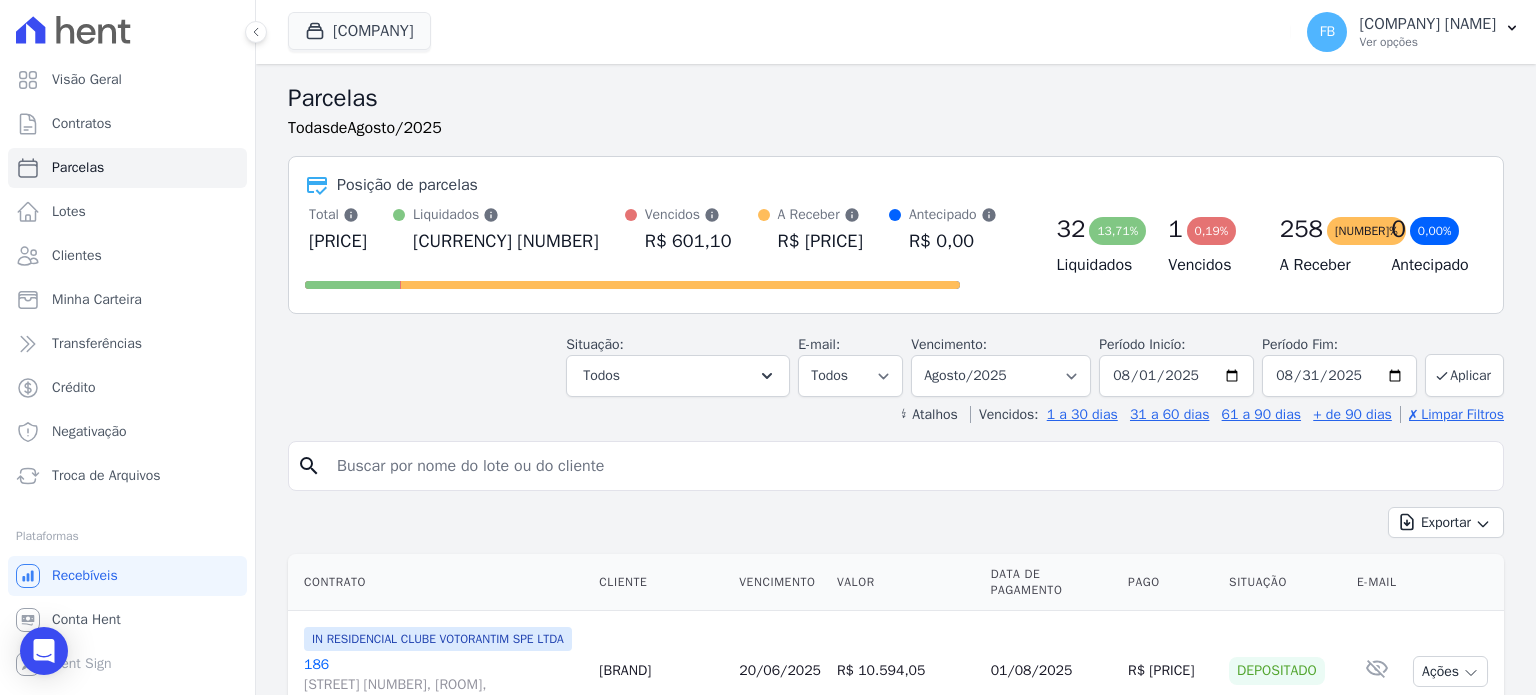 click at bounding box center [910, 466] 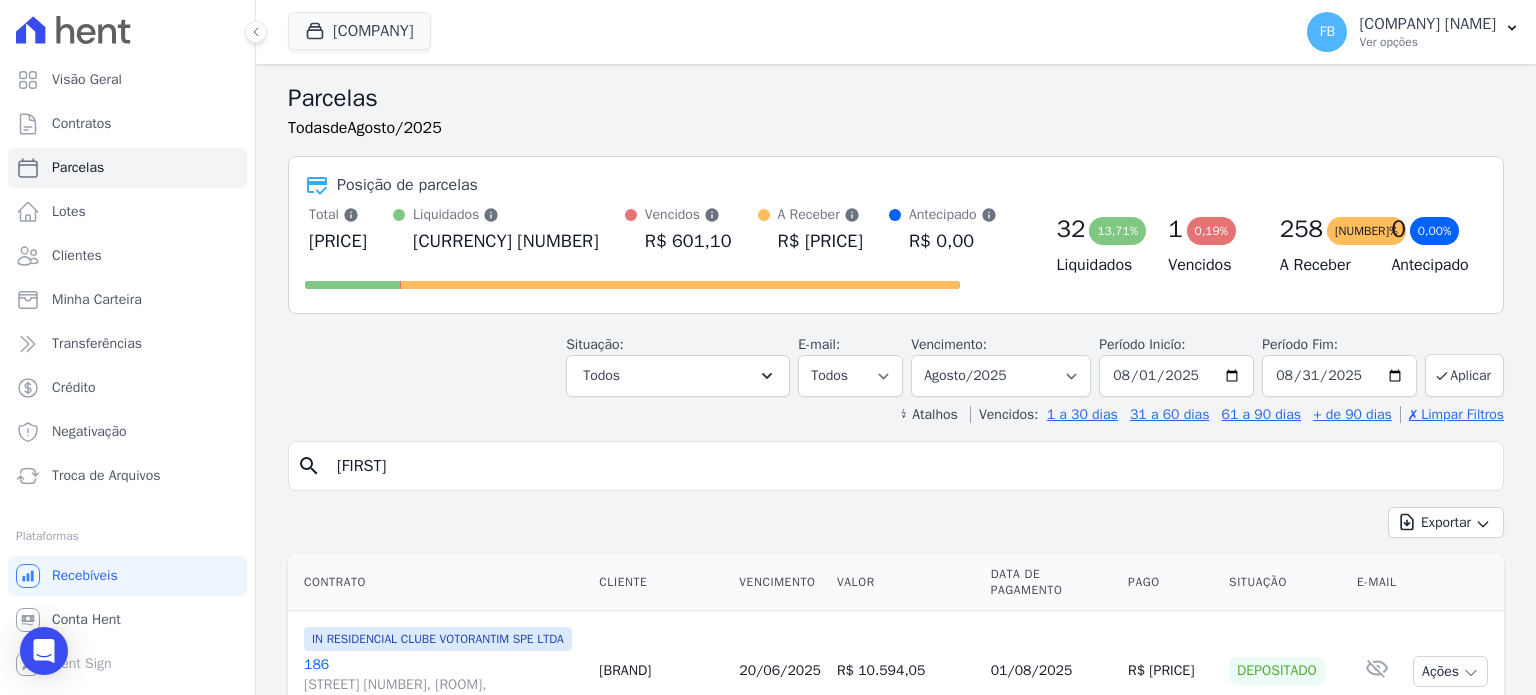 type on "[FIRST]" 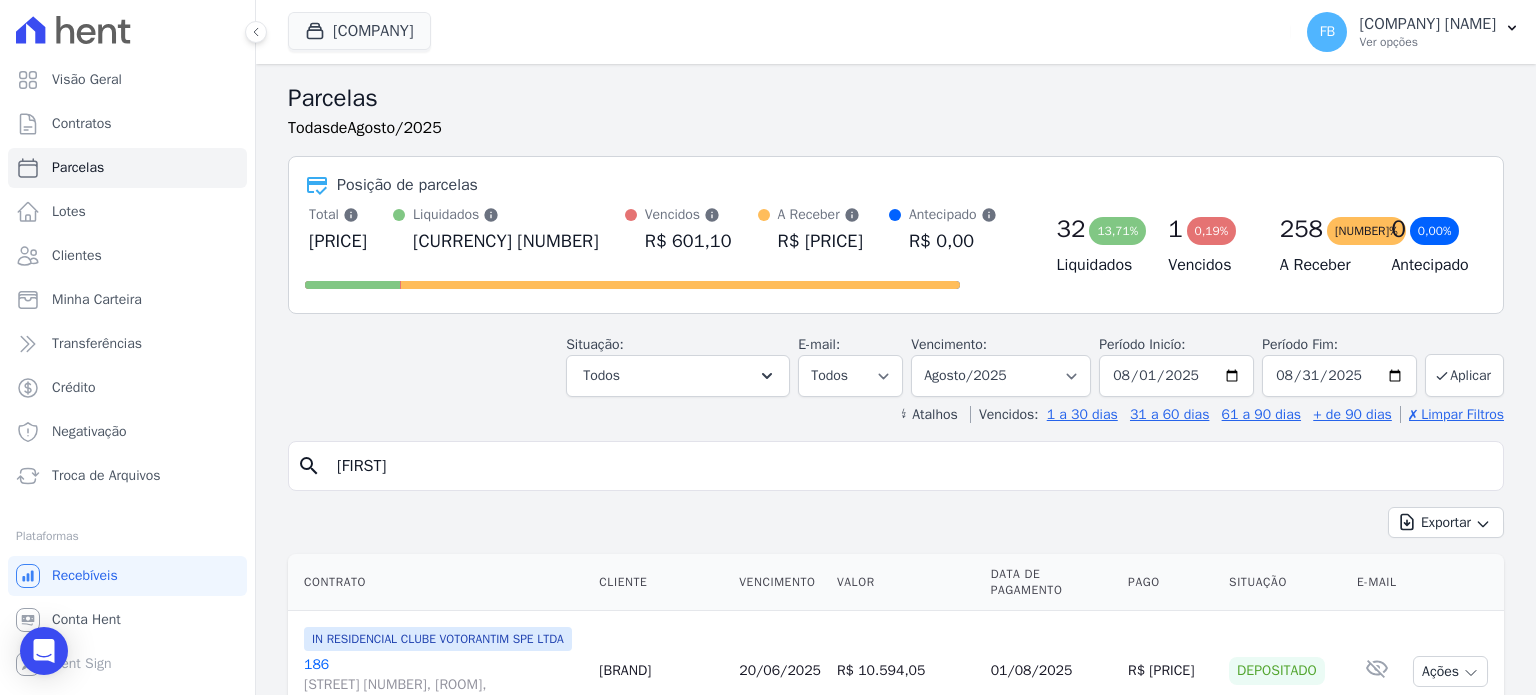 select 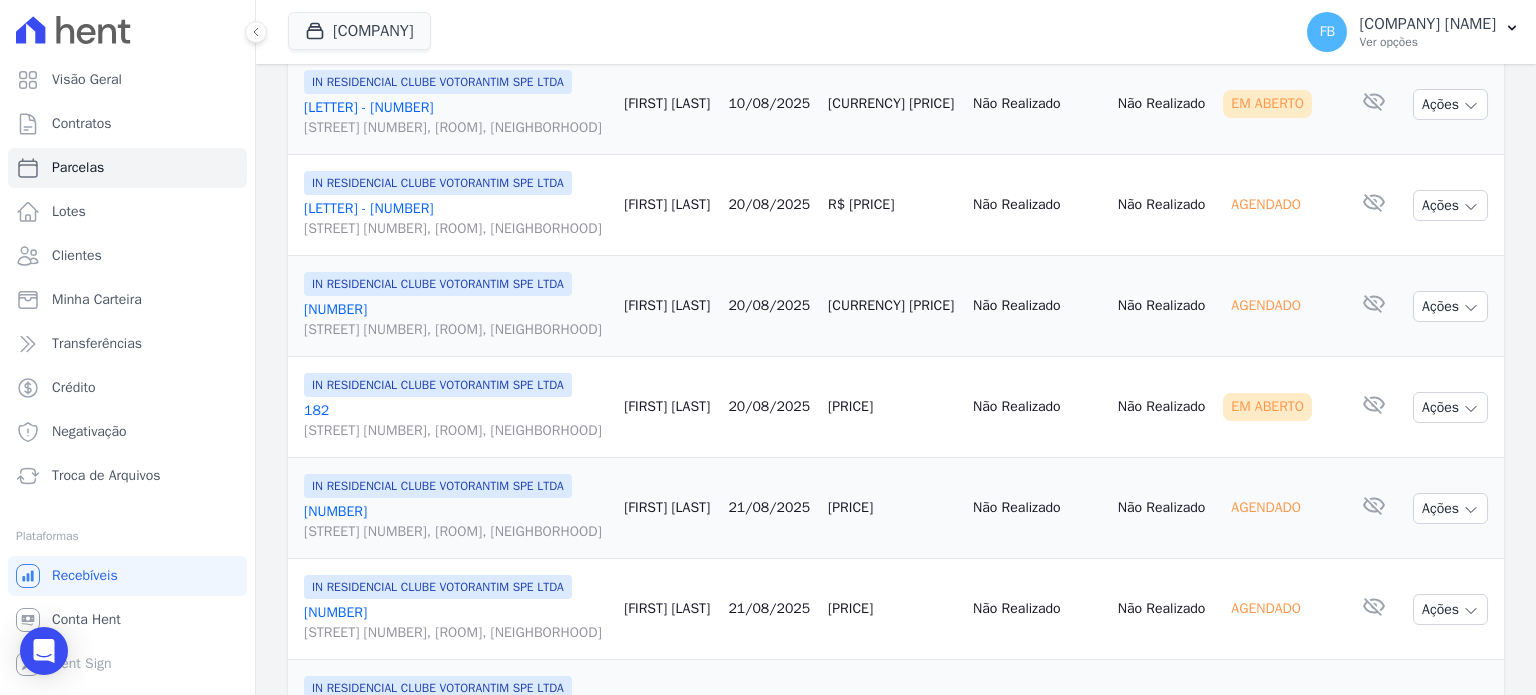 scroll, scrollTop: 72, scrollLeft: 0, axis: vertical 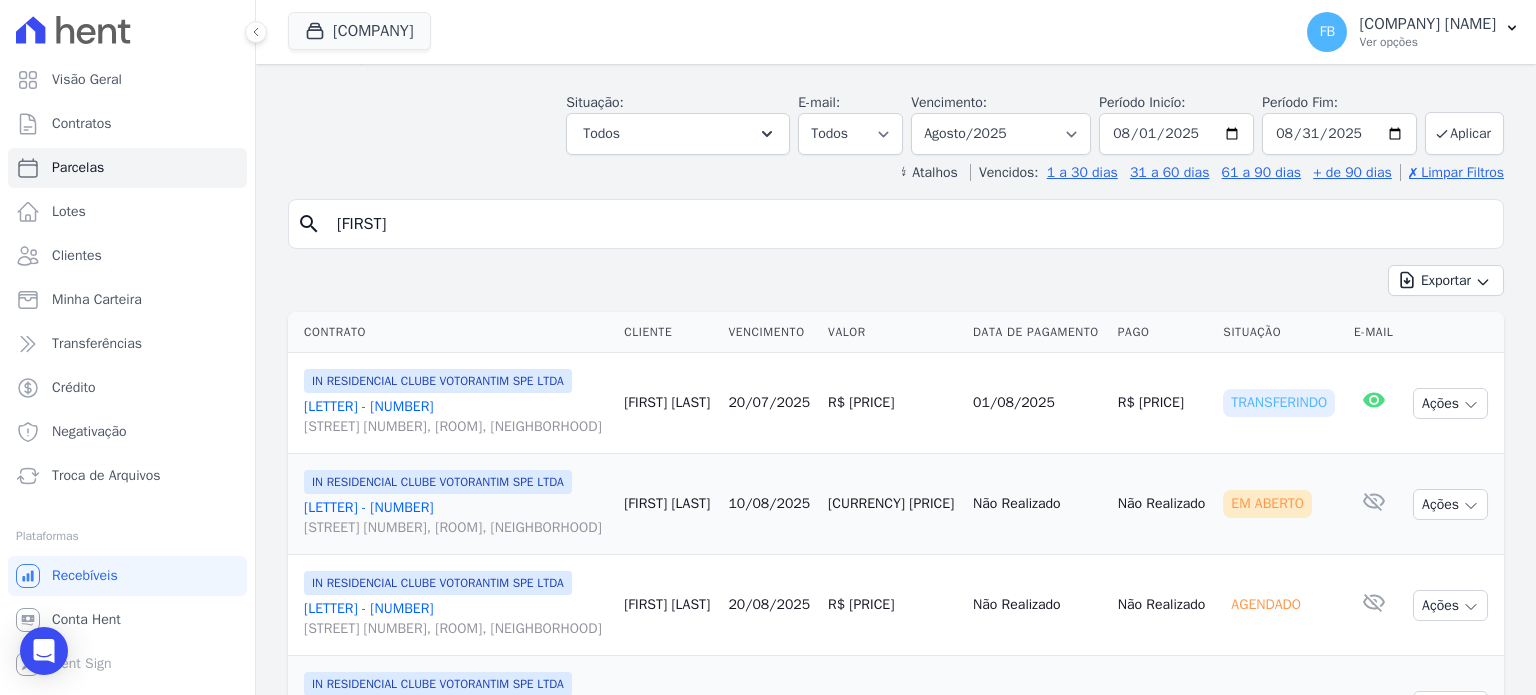 drag, startPoint x: 427, startPoint y: 220, endPoint x: 0, endPoint y: 212, distance: 427.07492 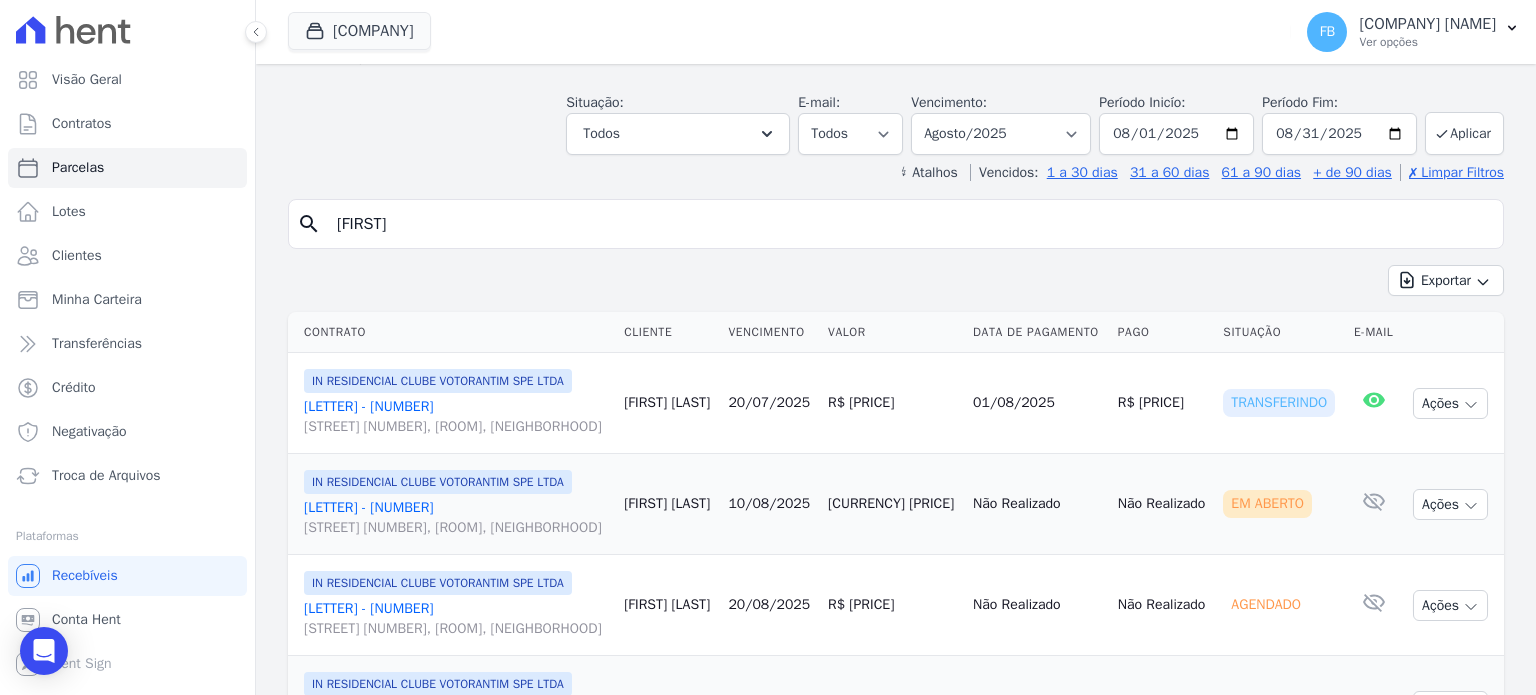 click on "Visão Geral
Contratos
Parcelas
Lotes
Clientes
Minha Carteira
Transferências
Crédito
Negativação" at bounding box center [768, 347] 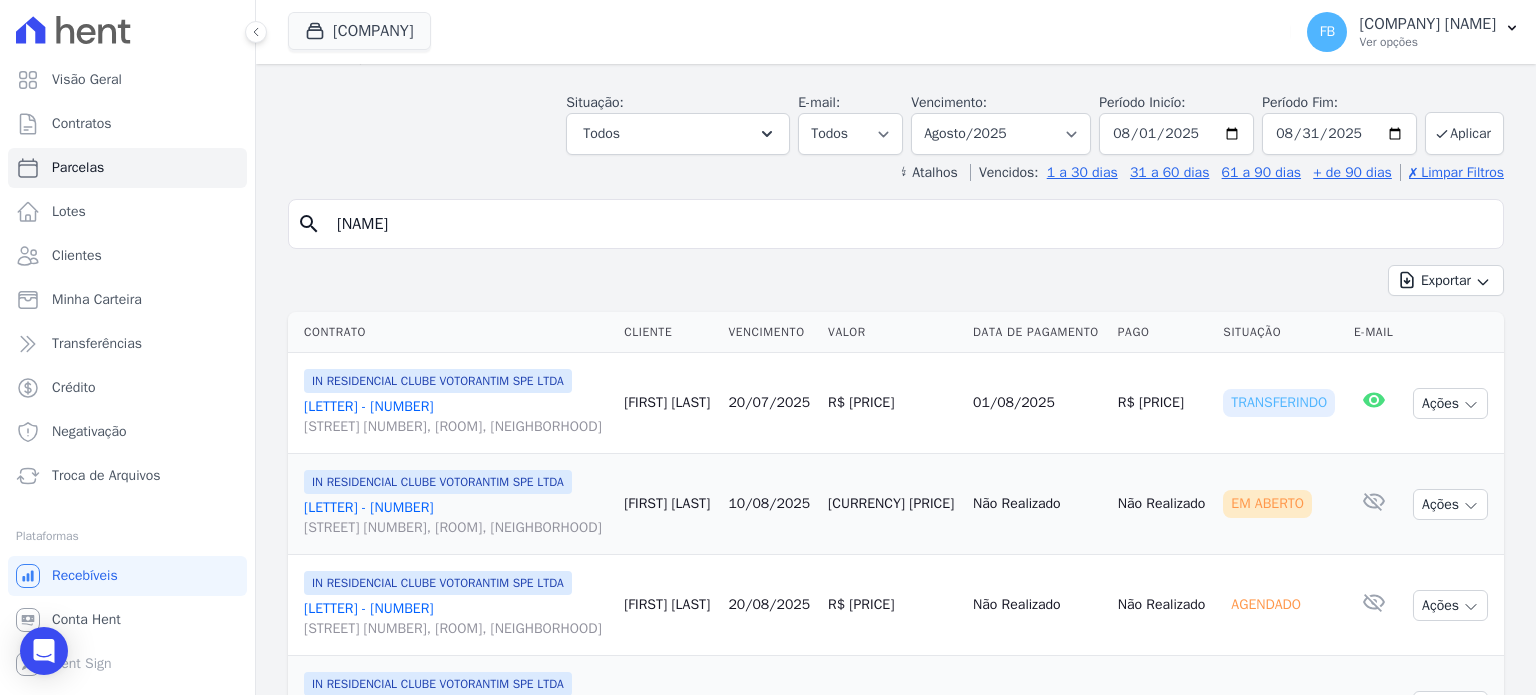 type on "[NAME]" 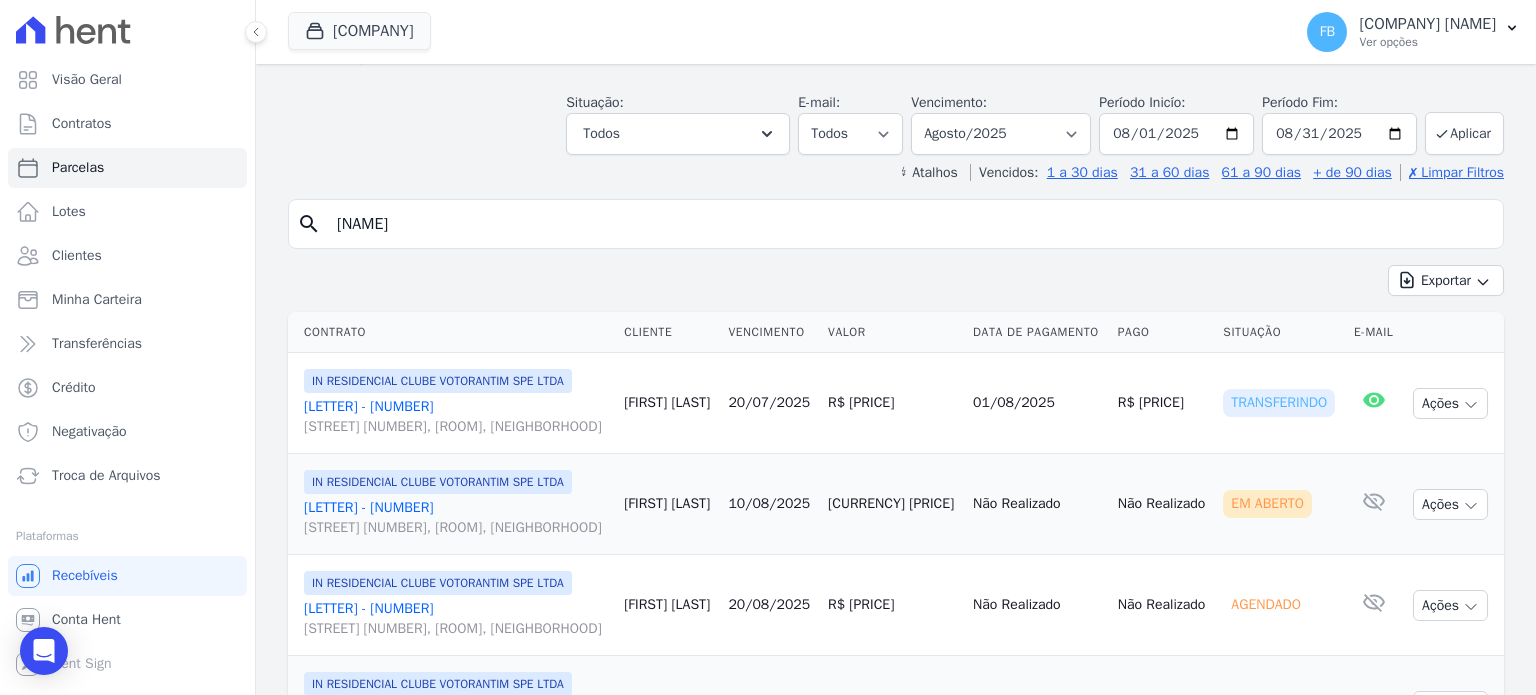 select 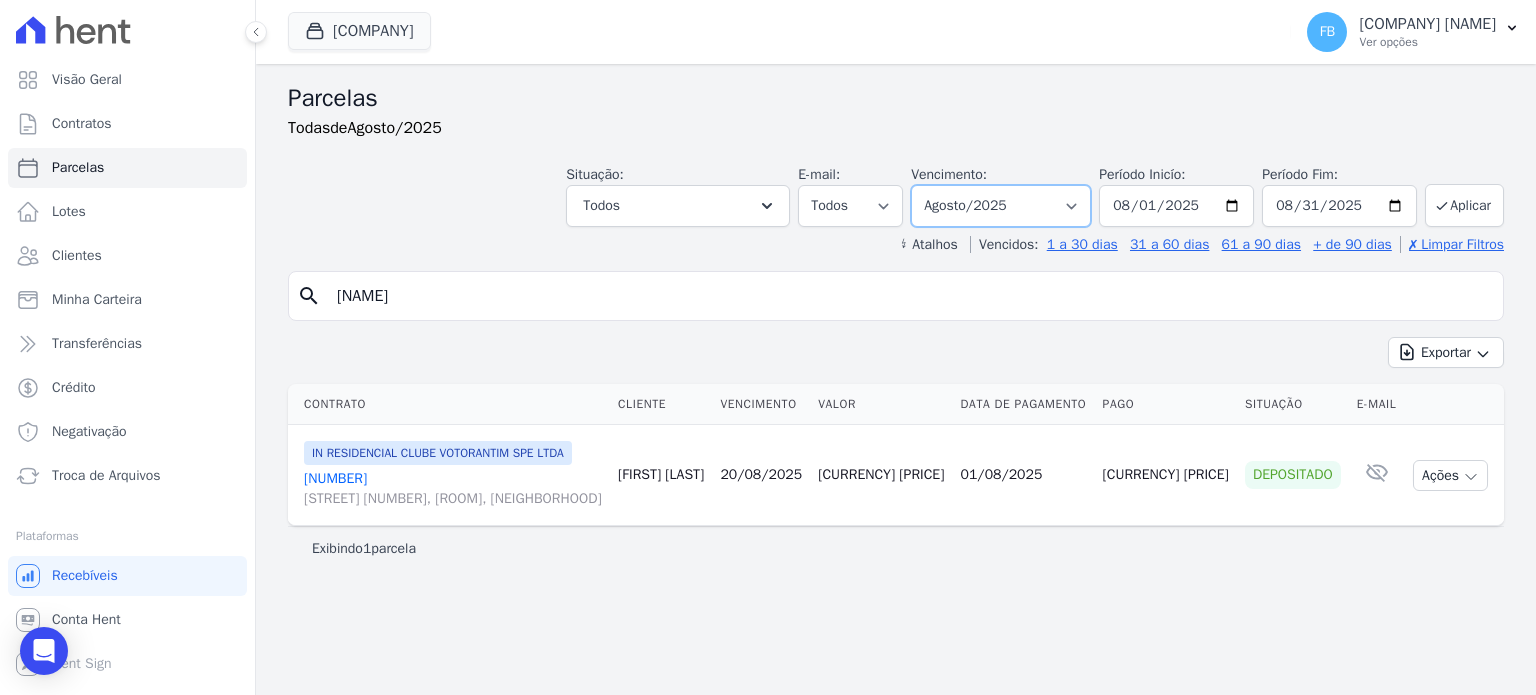 click on "Filtrar por período
────────
Todos os meses
[MONTH]/2023
[MONTH]/2023
[MONTH]/2023
[MONTH]/2023
[MONTH]/2023
[MONTH]/2023
[MONTH]/2023
[MONTH]/2023
[MONTH]/2023
[MONTH]/2023
[MONTH]/2023
[MONTH]/2023
[MONTH]/2024
[MONTH]/2024
[MONTH]/2024
[MONTH]/2024
[MONTH]/2024
[MONTH]/2024
[MONTH]/2024
[MONTH]/2024
[MONTH]/2024
[MONTH]/2024
[MONTH]/2024
[MONTH]/2024
[MONTH]/2025
[MONTH]/2025
[MONTH]/2025
[MONTH]/2025
[MONTH]/2025
[MONTH]/2025
[MONTH]/2025
[MONTH]/2025
[MONTH]/2025
[MONTH]/2025
[MONTH]/2025
[MONTH]/2026
[MONTH]/2026
[MONTH]/2026
[MONTH]/2026
[MONTH]/2026
[MONTH]/2026
[MONTH]/2026
[MONTH]/2026
[MONTH]/2026
[MONTH]/2026
[MONTH]/2026
[MONTH]/2027
[MONTH]/2027
[MONTH]/2027
[MONTH]/2027
[MONTH]/2027
[MONTH]/2027
[MONTH]/2027
[MONTH]/2027
[MONTH]/2027
[MONTH]/2027
[MONTH]/2027
[MONTH]/2028
[MONTH]/2028
[MONTH]/2028
[MONTH]/2028
[MONTH]/2028" at bounding box center (1001, 206) 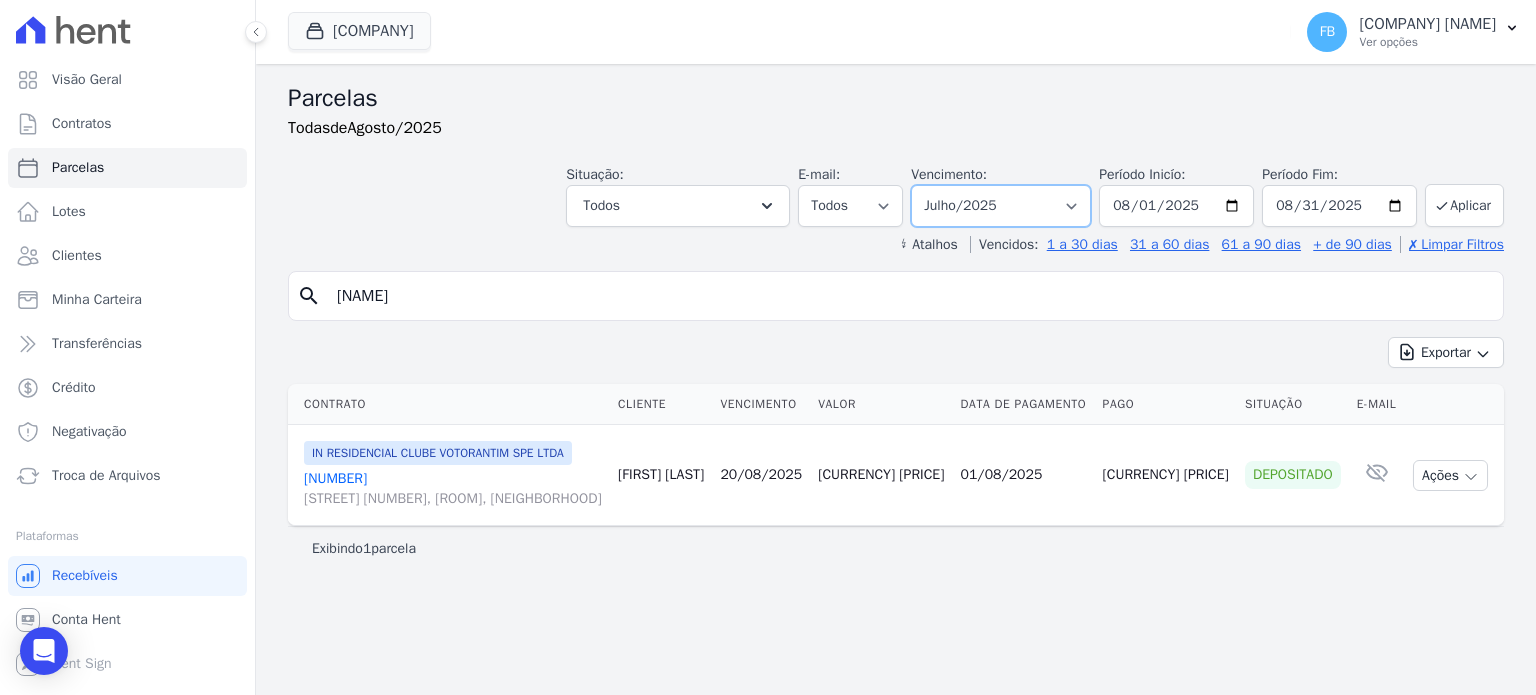 click on "Filtrar por período
────────
Todos os meses
[MONTH]/2023
[MONTH]/2023
[MONTH]/2023
[MONTH]/2023
[MONTH]/2023
[MONTH]/2023
[MONTH]/2023
[MONTH]/2023
[MONTH]/2023
[MONTH]/2023
[MONTH]/2023
[MONTH]/2023
[MONTH]/2024
[MONTH]/2024
[MONTH]/2024
[MONTH]/2024
[MONTH]/2024
[MONTH]/2024
[MONTH]/2024
[MONTH]/2024
[MONTH]/2024
[MONTH]/2024
[MONTH]/2024
[MONTH]/2024
[MONTH]/2025
[MONTH]/2025
[MONTH]/2025
[MONTH]/2025
[MONTH]/2025
[MONTH]/2025
[MONTH]/2025
[MONTH]/2025
[MONTH]/2025
[MONTH]/2025
[MONTH]/2025
[MONTH]/2026
[MONTH]/2026
[MONTH]/2026
[MONTH]/2026
[MONTH]/2026
[MONTH]/2026
[MONTH]/2026
[MONTH]/2026
[MONTH]/2026
[MONTH]/2026
[MONTH]/2026
[MONTH]/2027
[MONTH]/2027
[MONTH]/2027
[MONTH]/2027
[MONTH]/2027
[MONTH]/2027
[MONTH]/2027
[MONTH]/2027
[MONTH]/2027
[MONTH]/2027
[MONTH]/2027
[MONTH]/2028
[MONTH]/2028
[MONTH]/2028
[MONTH]/2028
[MONTH]/2028" at bounding box center (1001, 206) 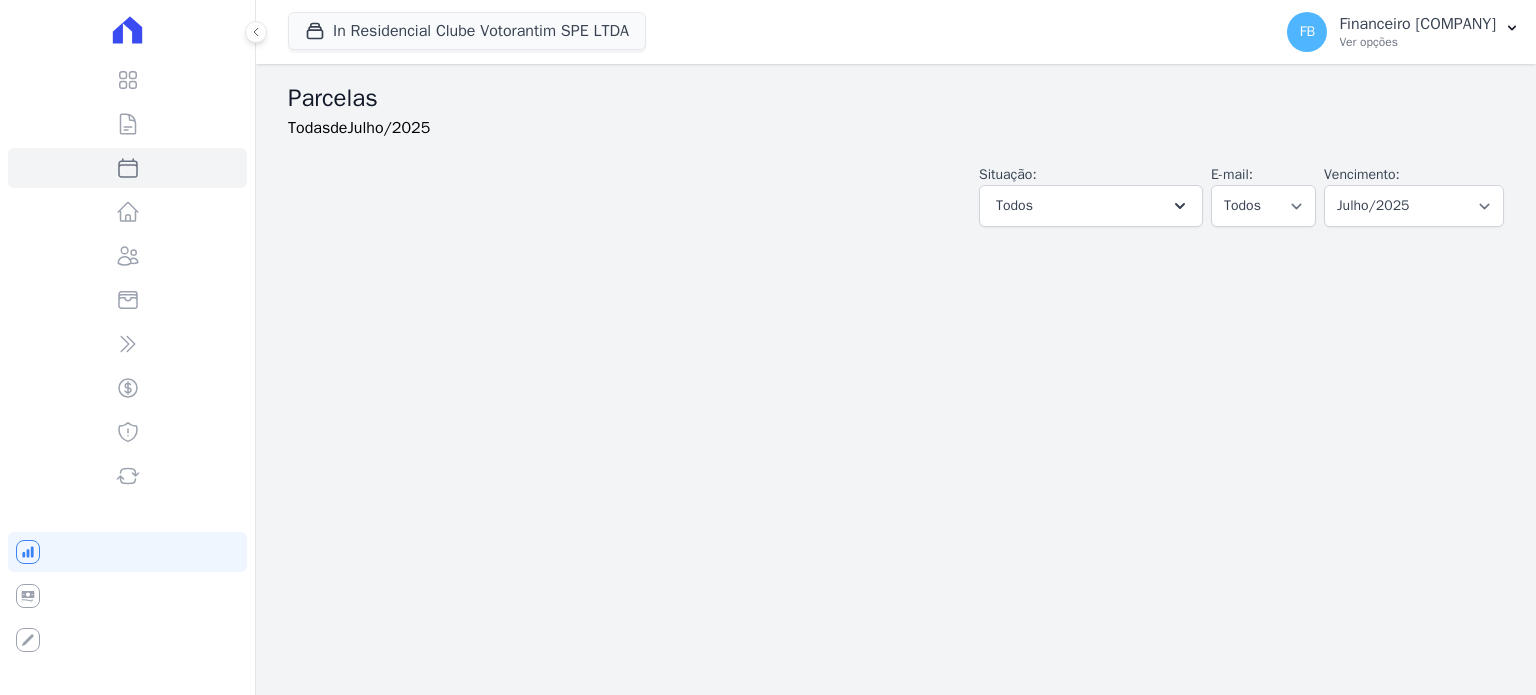 select 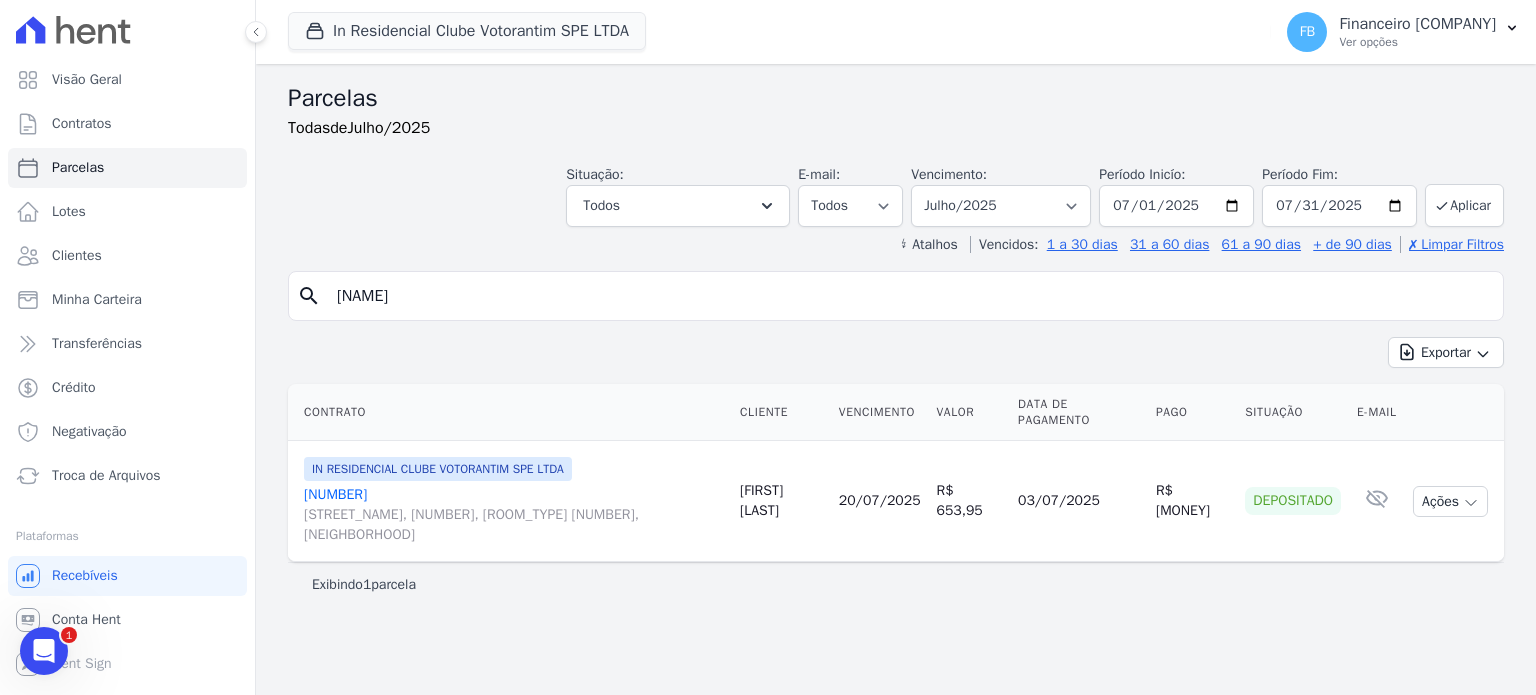 scroll, scrollTop: 0, scrollLeft: 0, axis: both 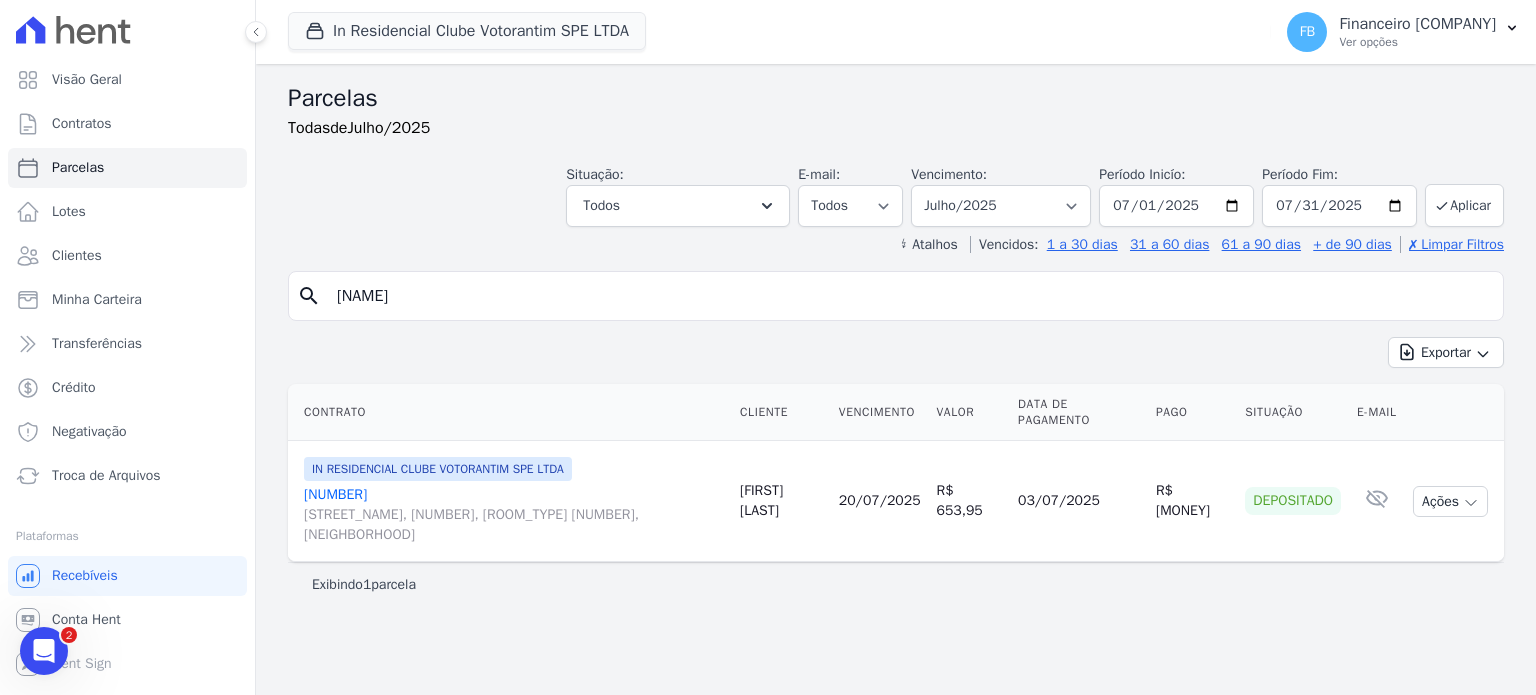 click on "Parcelas
Todas
de  [DATE]
Situação:
Agendado
Em Aberto
Pago
Processando
Cancelado
Vencido
Transferindo
Depositado
Pago por fora
Retido
Todos
Selecionar todos
Agendado
Em Aberto
Pago
Processando" at bounding box center (896, 379) 